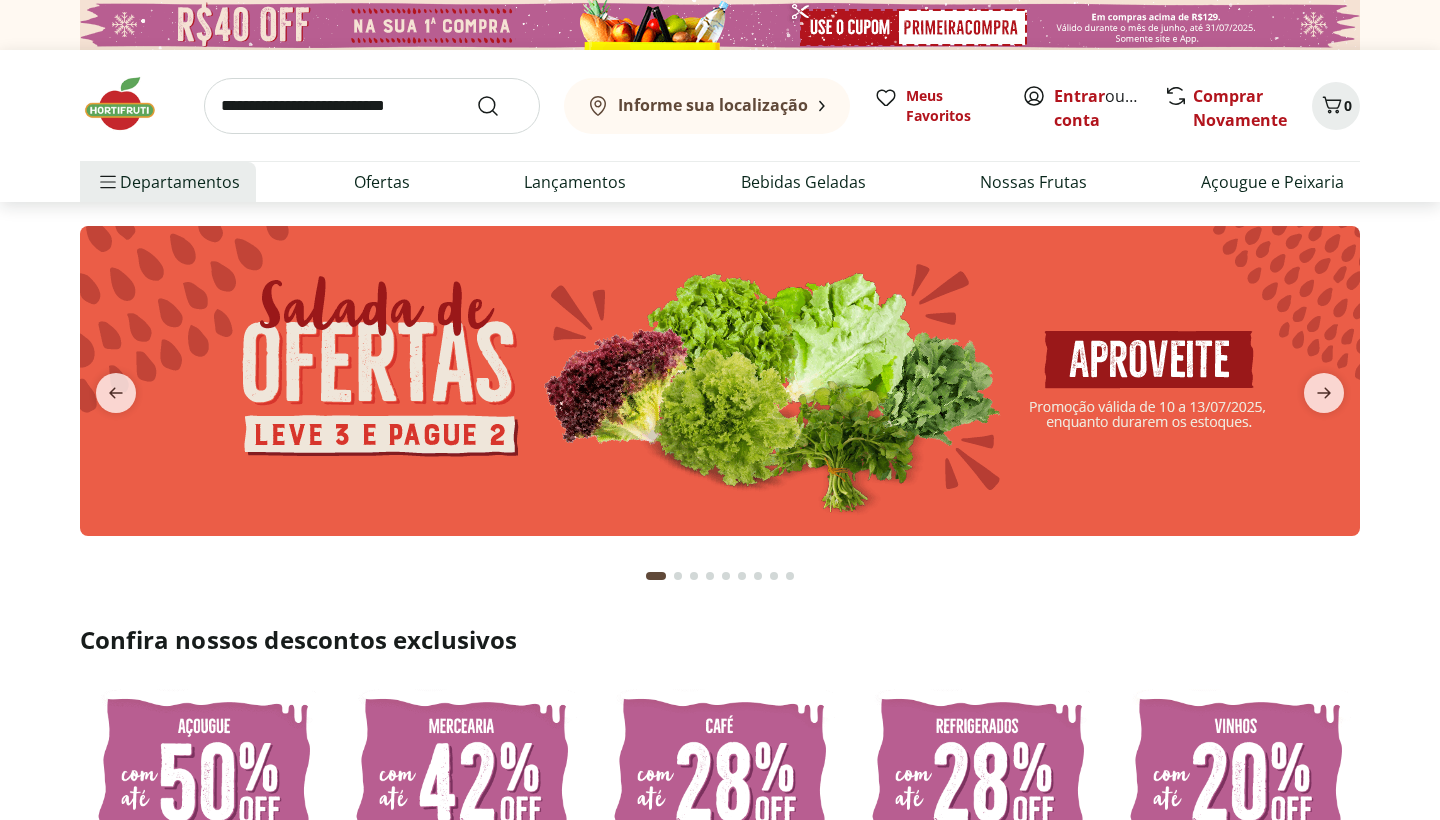 scroll, scrollTop: 0, scrollLeft: 0, axis: both 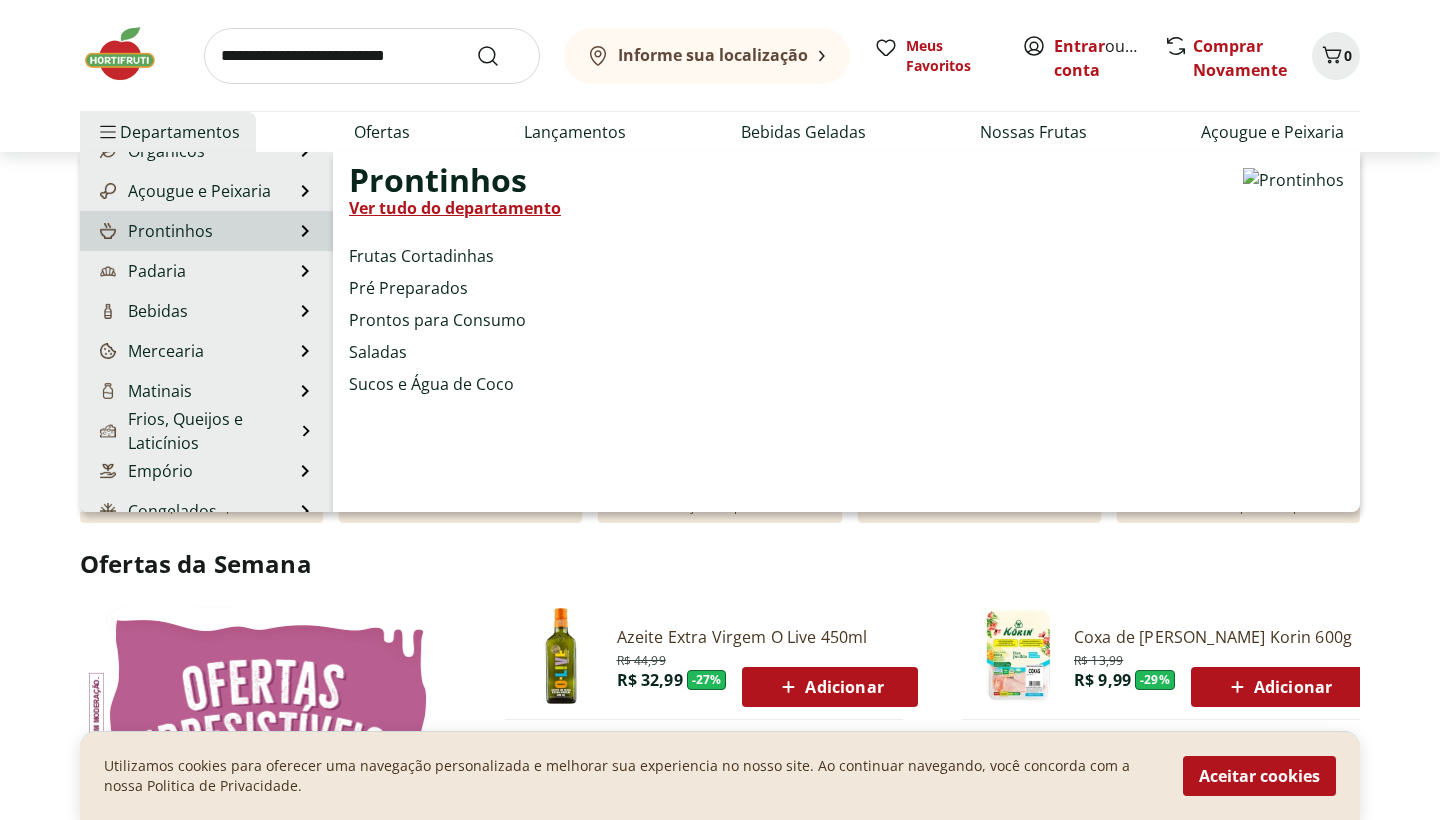 click on "Prontinhos" at bounding box center [154, 231] 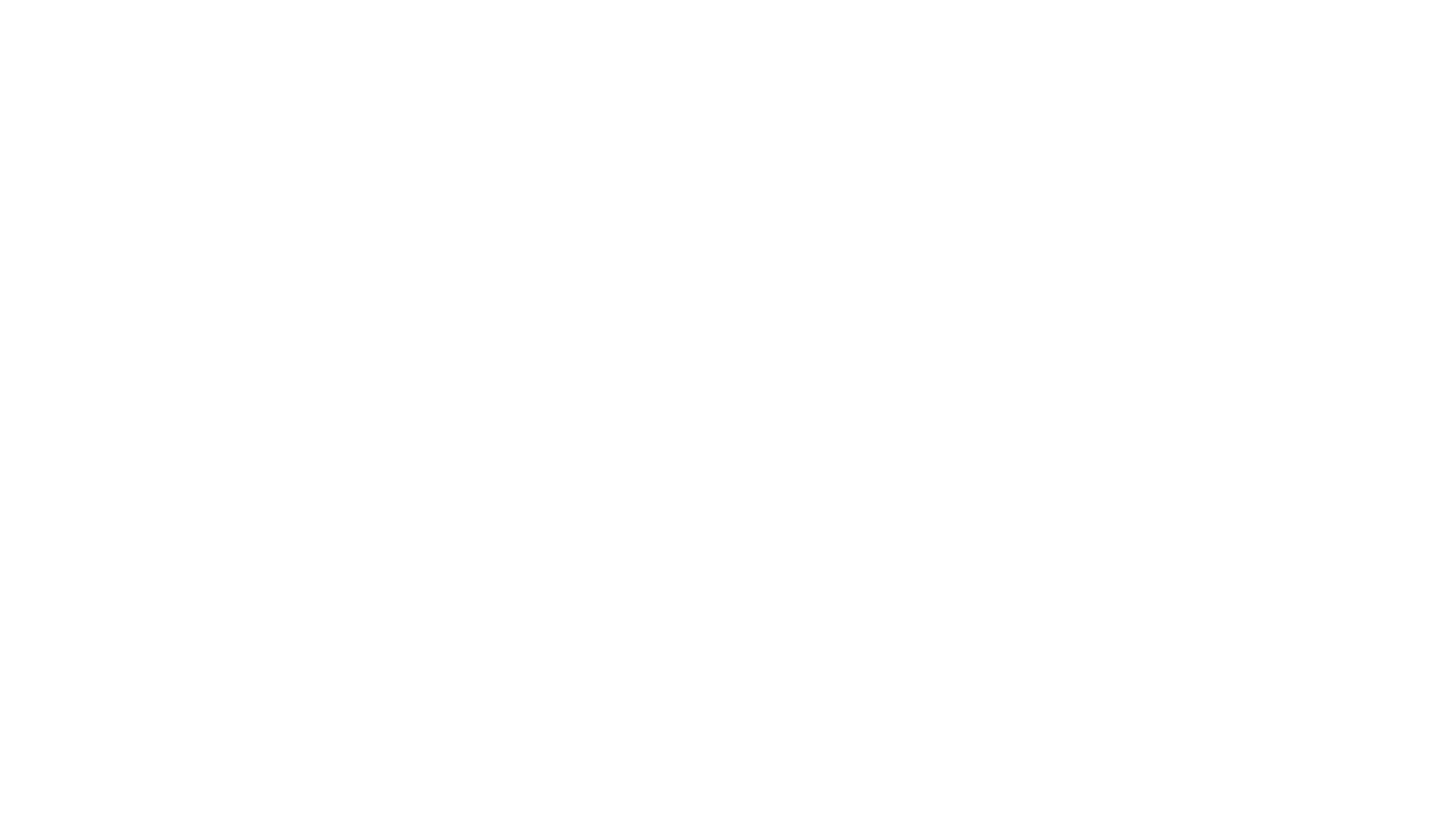 scroll, scrollTop: 0, scrollLeft: 0, axis: both 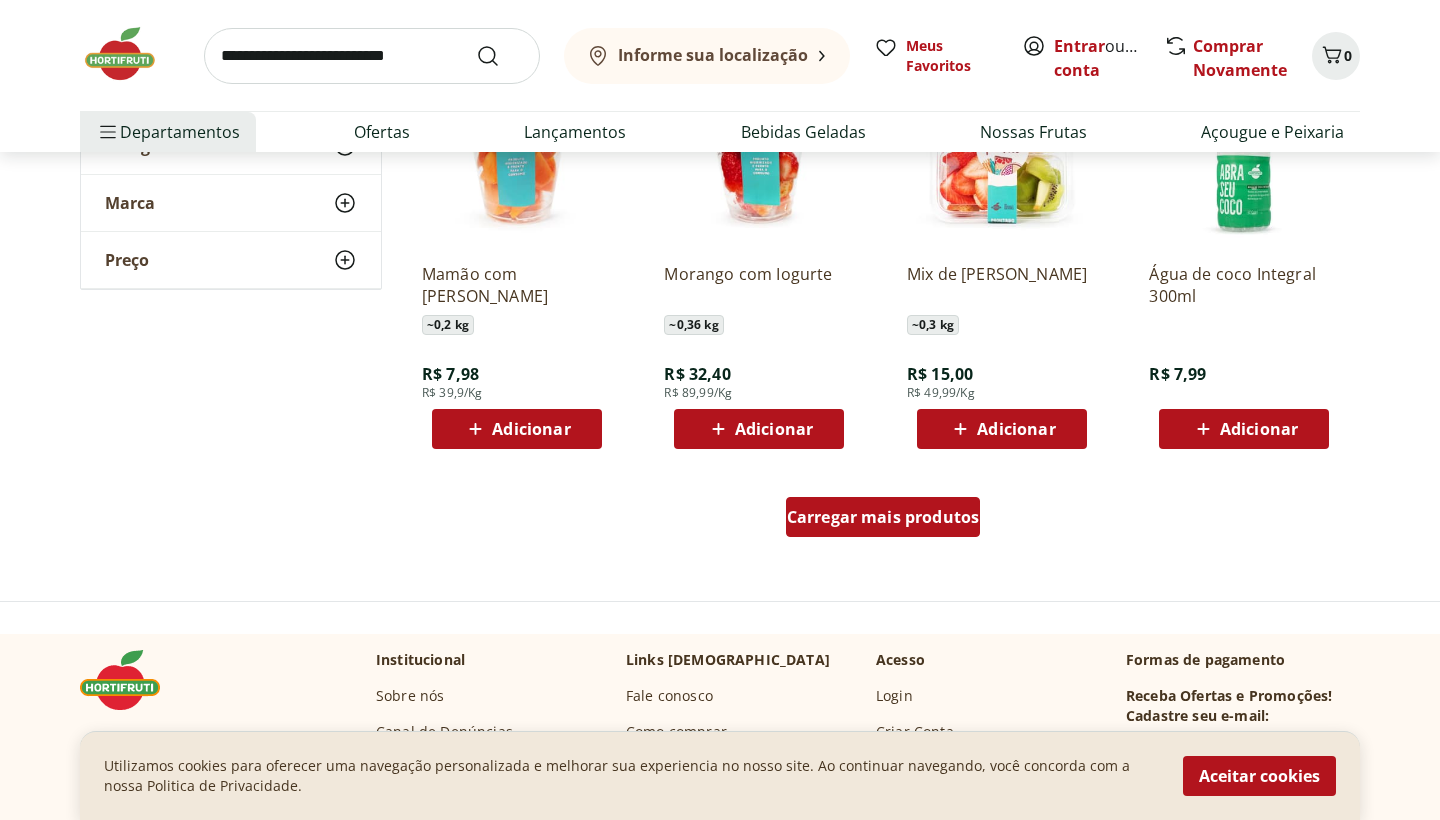 click on "Carregar mais produtos" at bounding box center [883, 517] 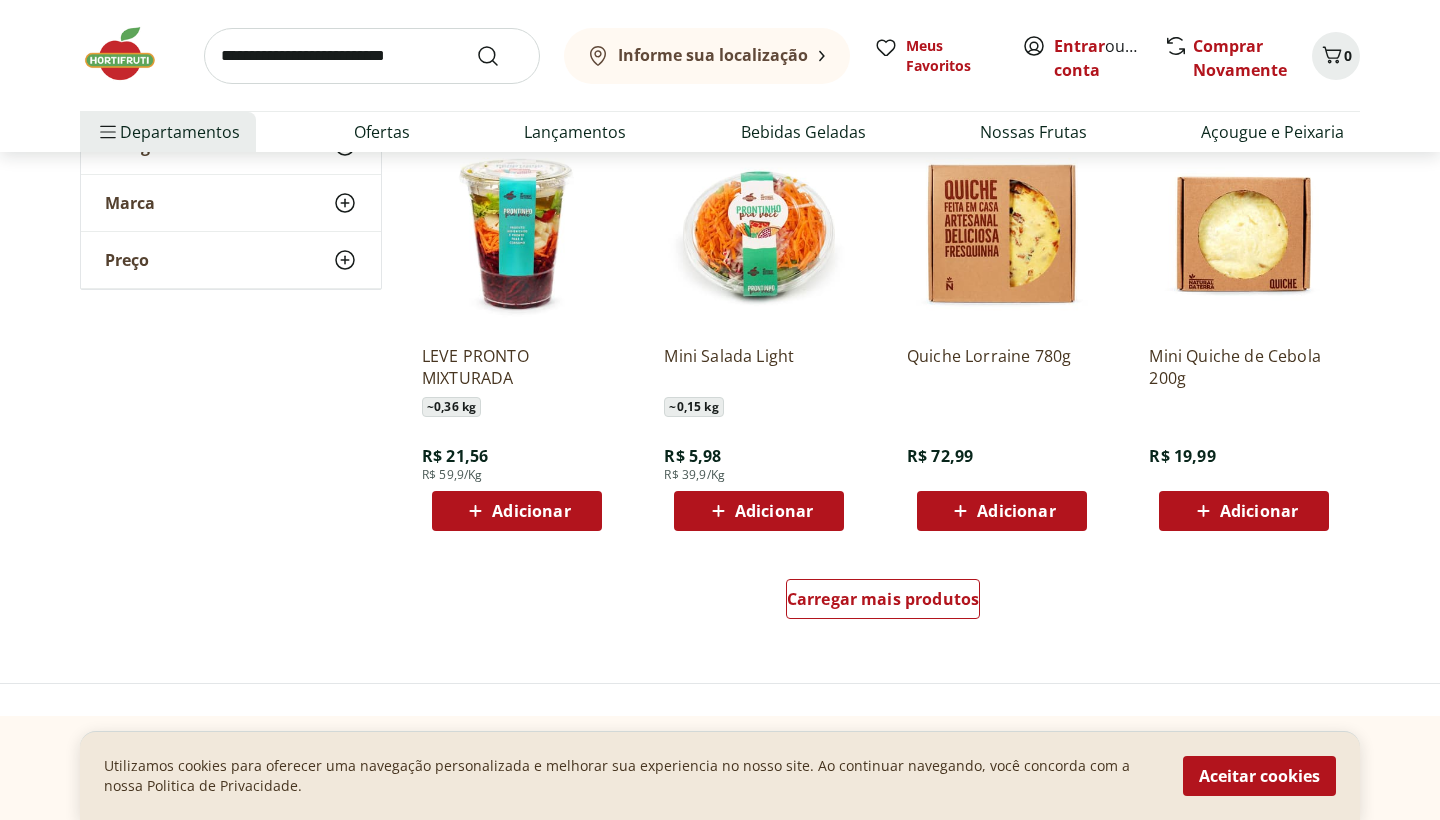 scroll, scrollTop: 2395, scrollLeft: 0, axis: vertical 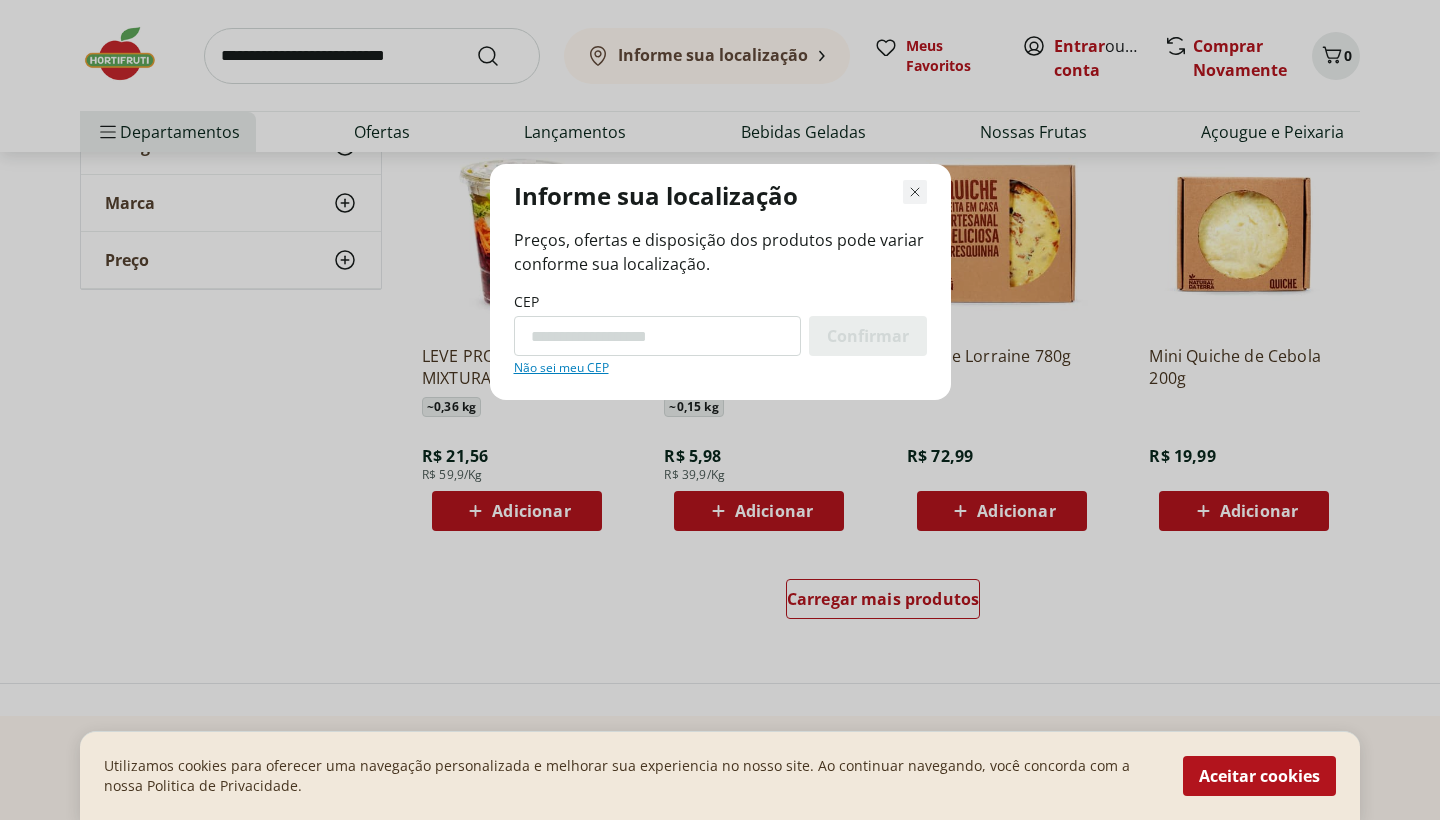 click 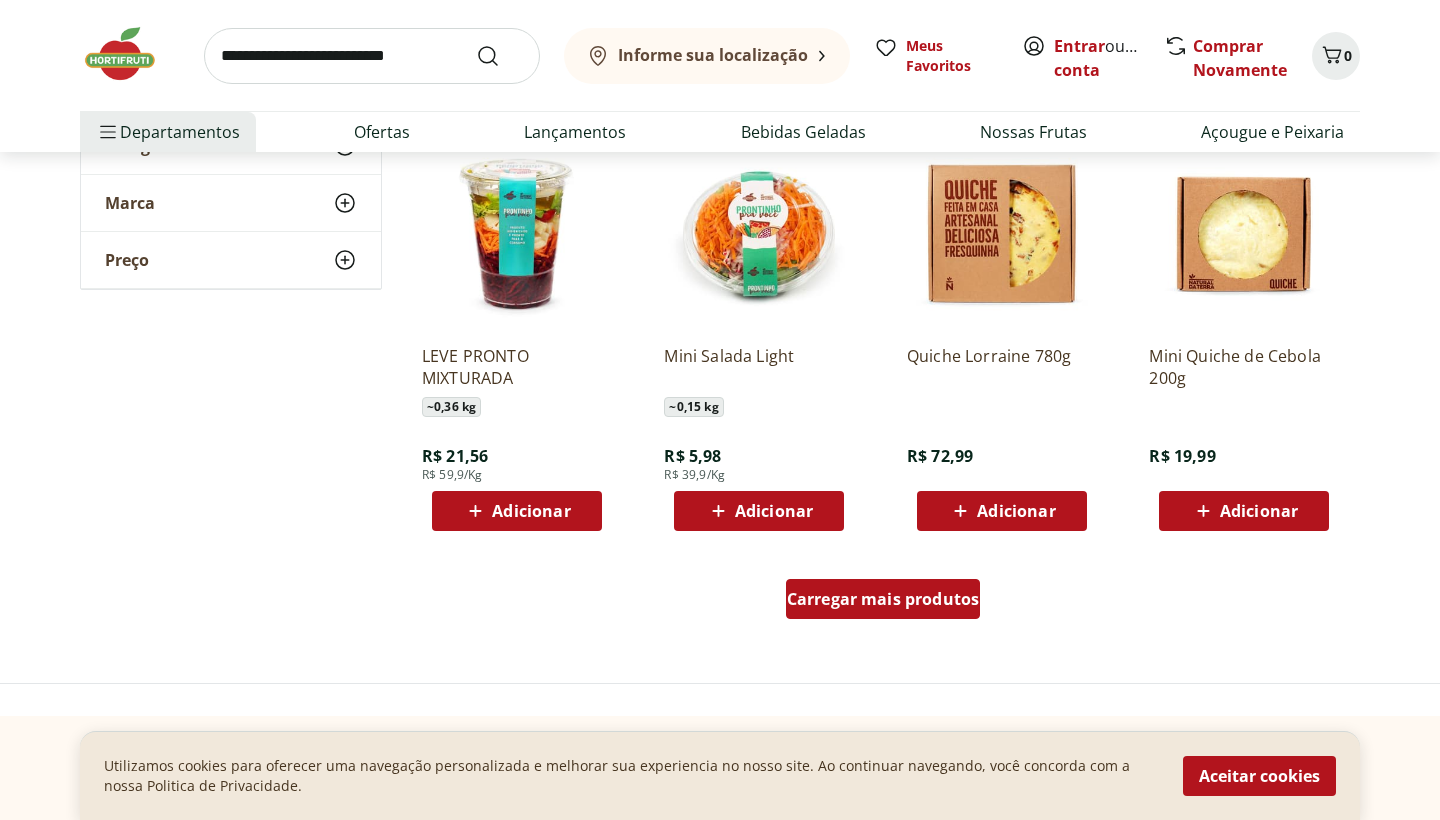 click on "Carregar mais produtos" at bounding box center (883, 599) 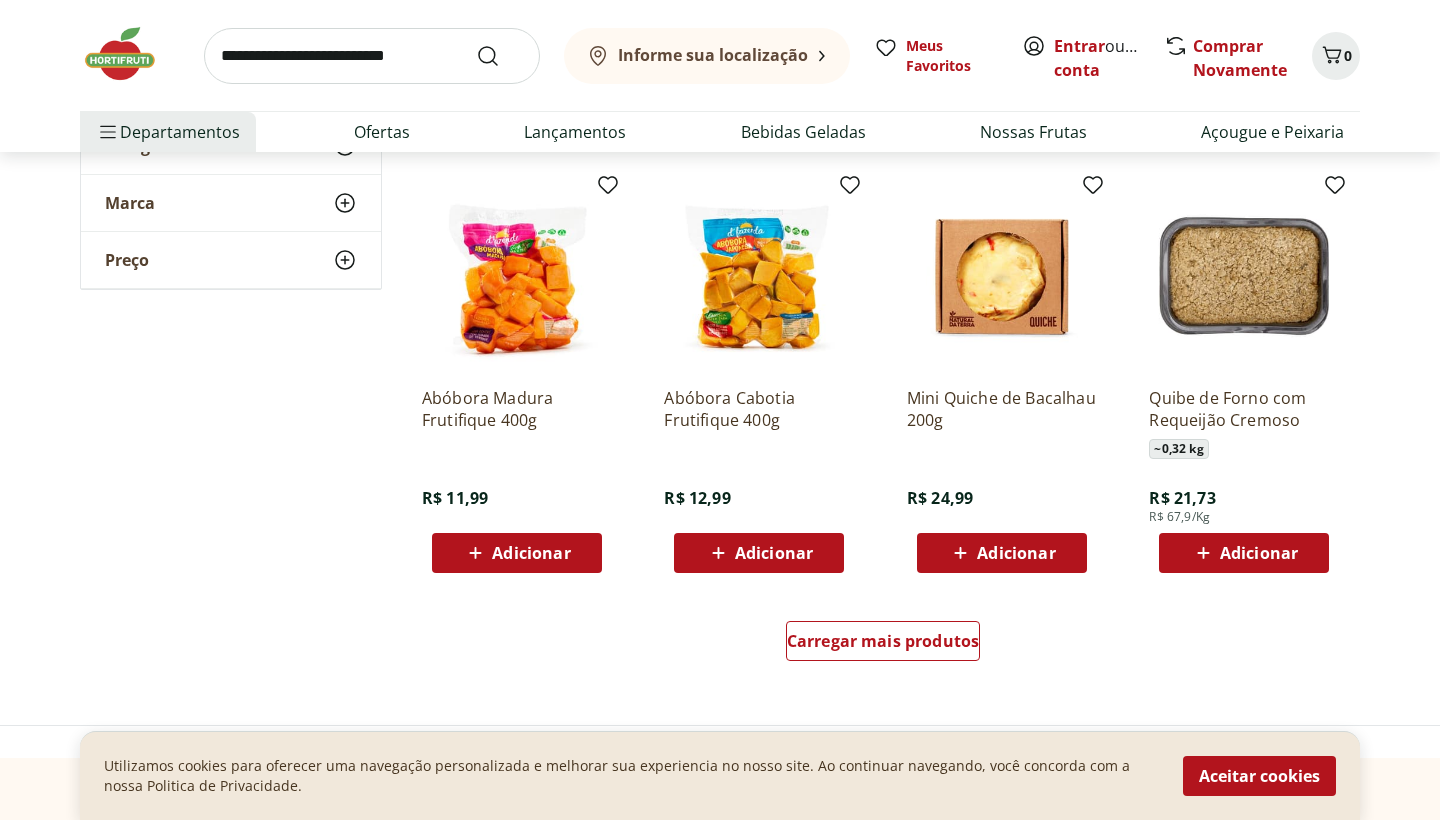scroll, scrollTop: 3660, scrollLeft: 0, axis: vertical 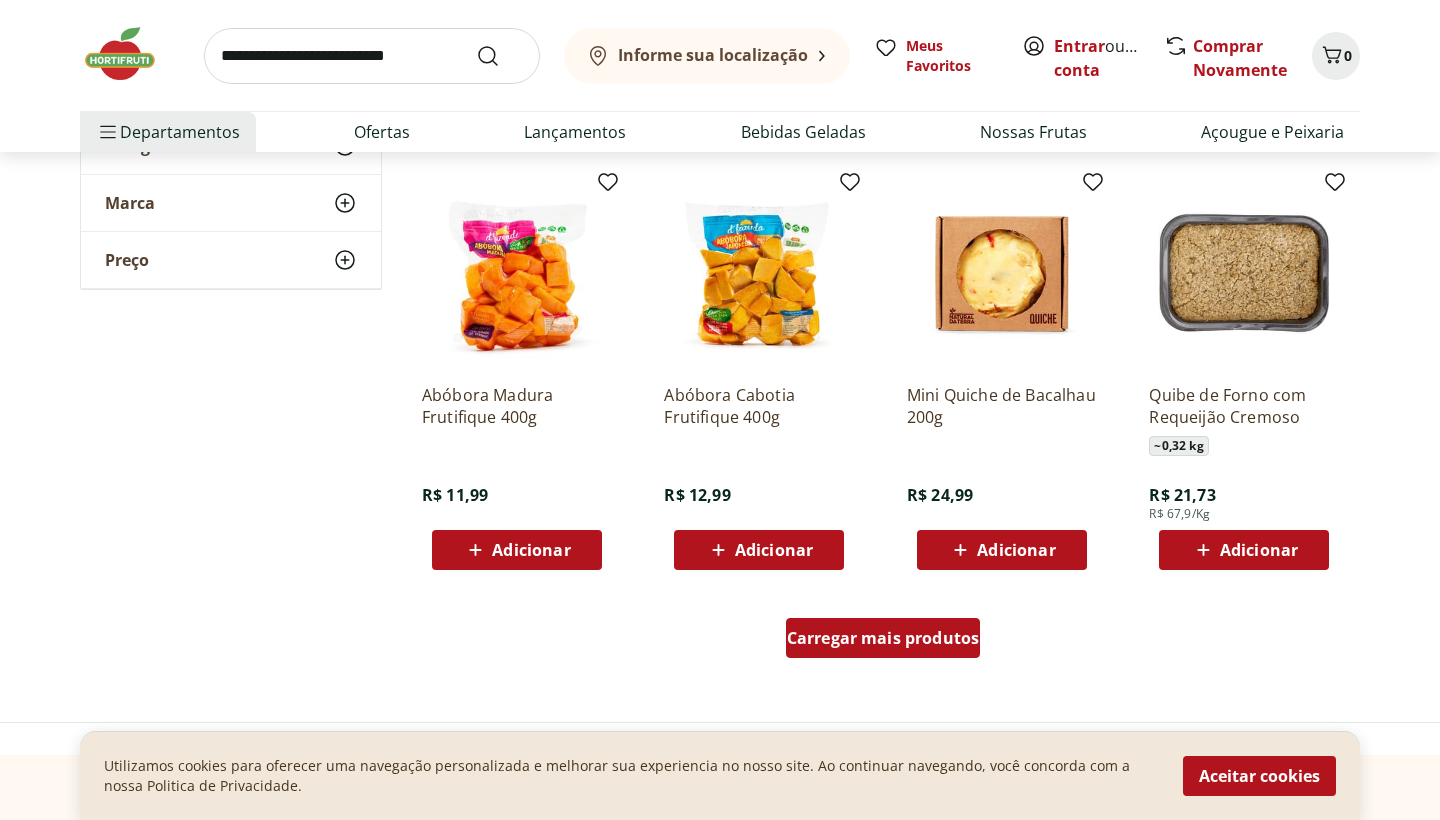 click on "Carregar mais produtos" at bounding box center [883, 638] 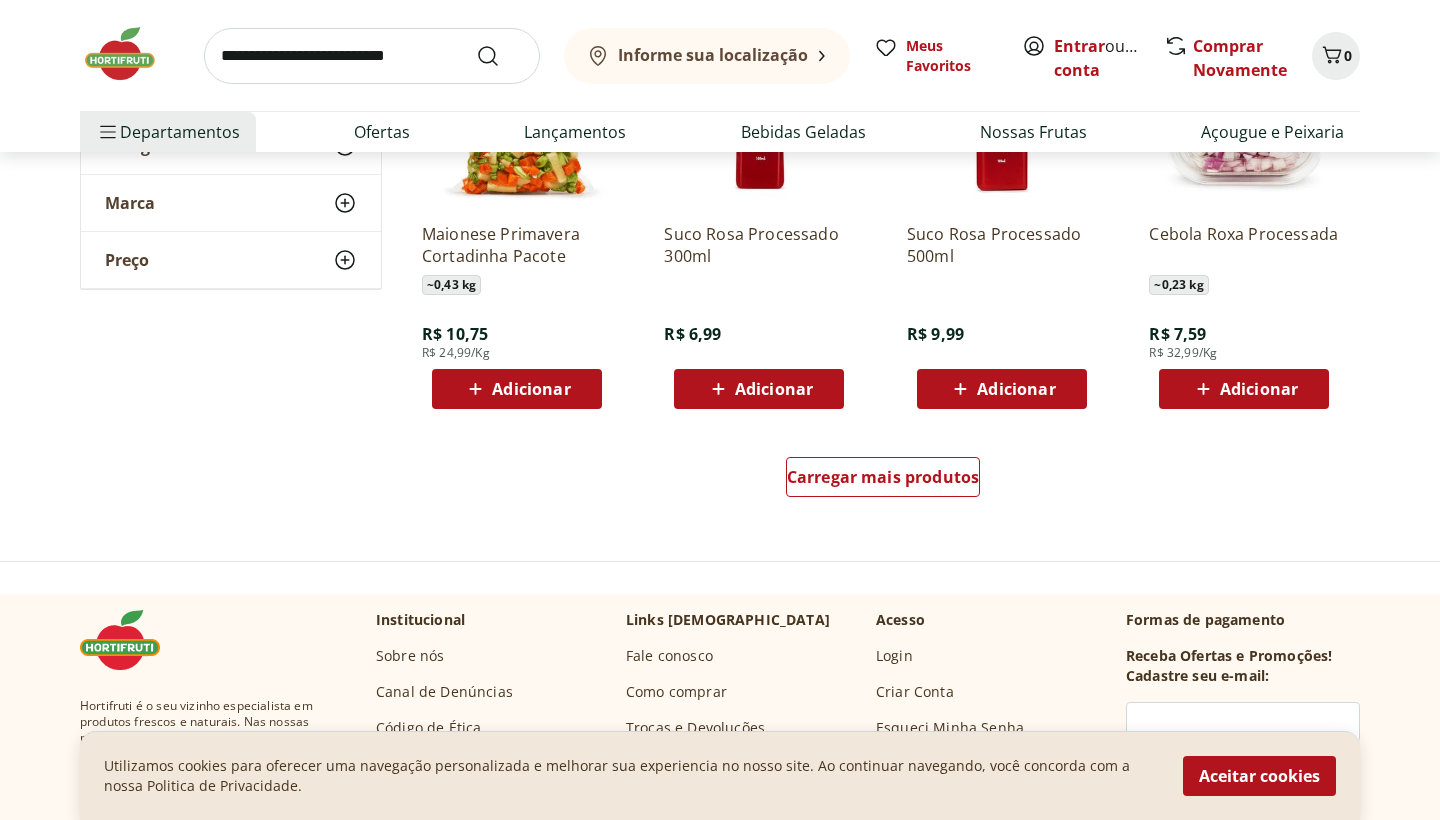 scroll, scrollTop: 5131, scrollLeft: 0, axis: vertical 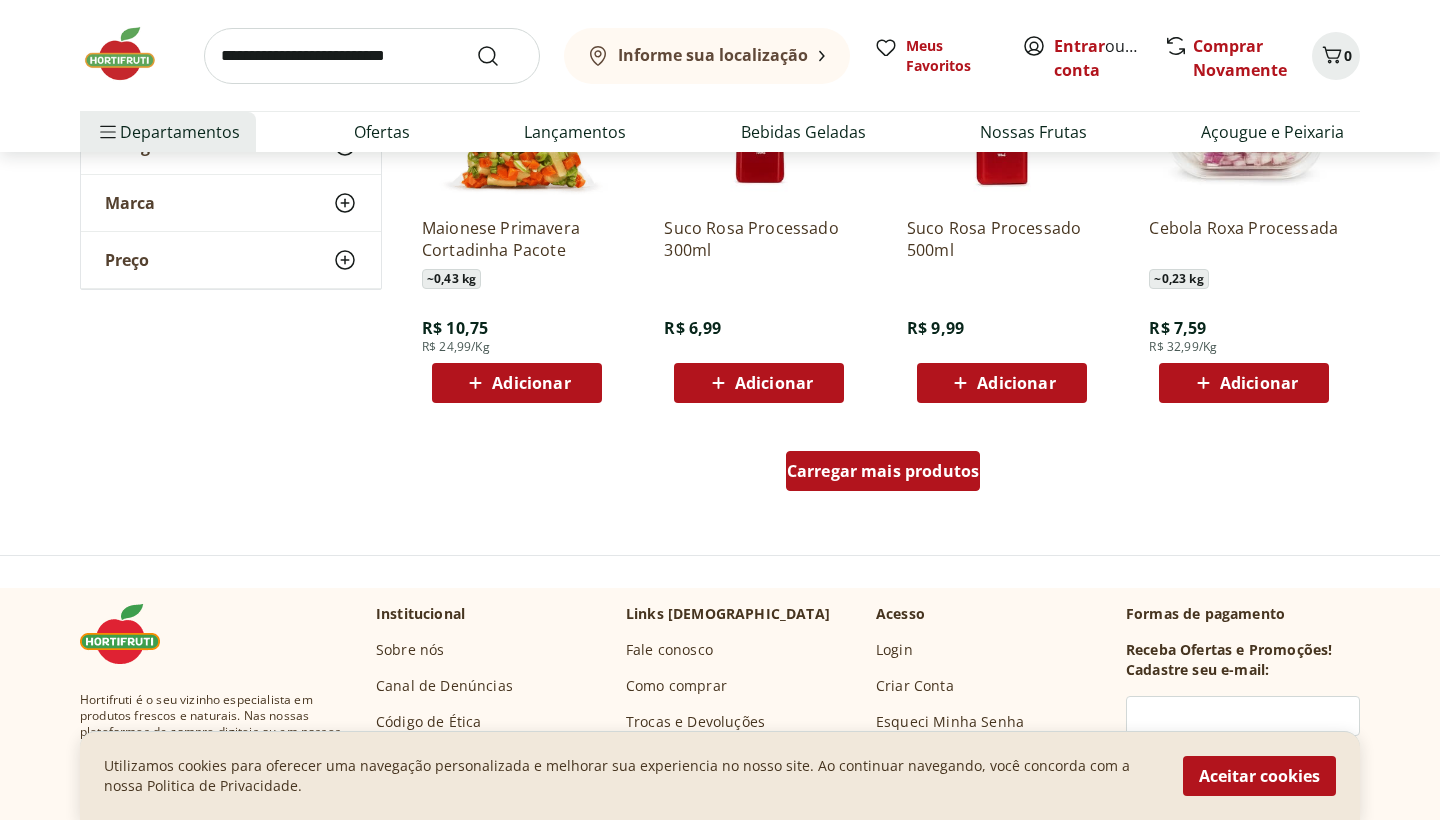 click on "Carregar mais produtos" at bounding box center (883, 471) 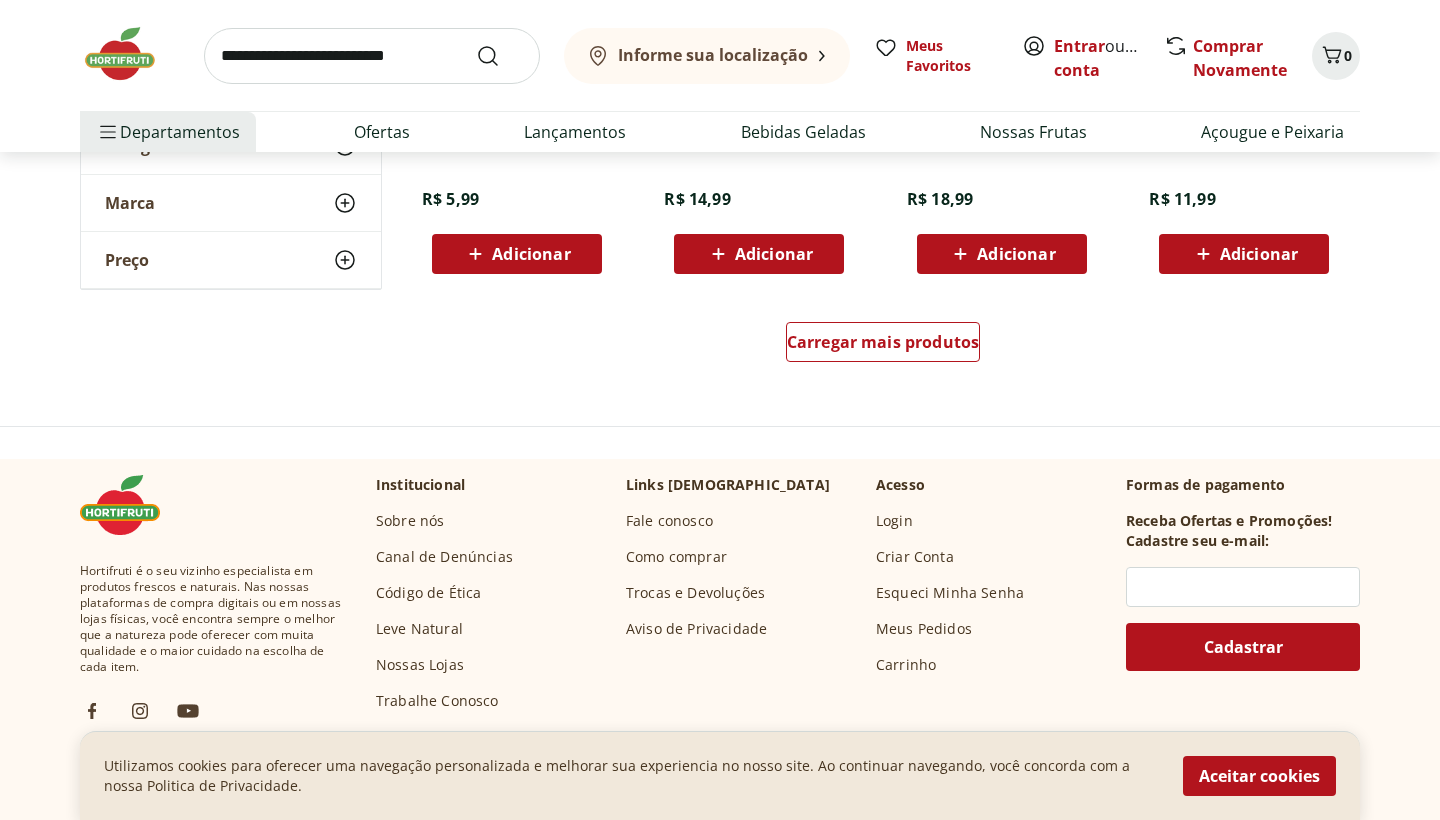 scroll, scrollTop: 6573, scrollLeft: 0, axis: vertical 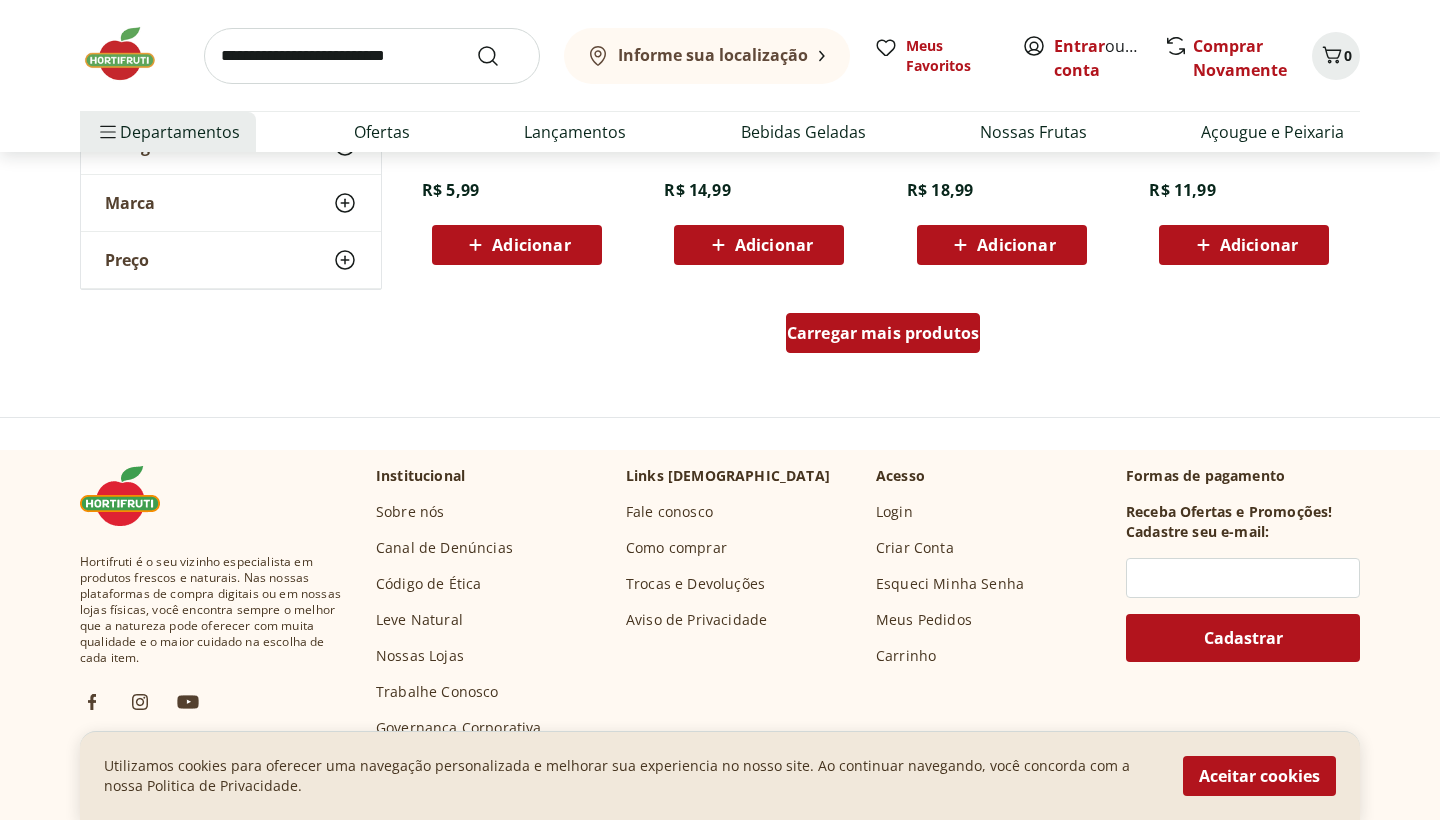 click on "Carregar mais produtos" at bounding box center [883, 333] 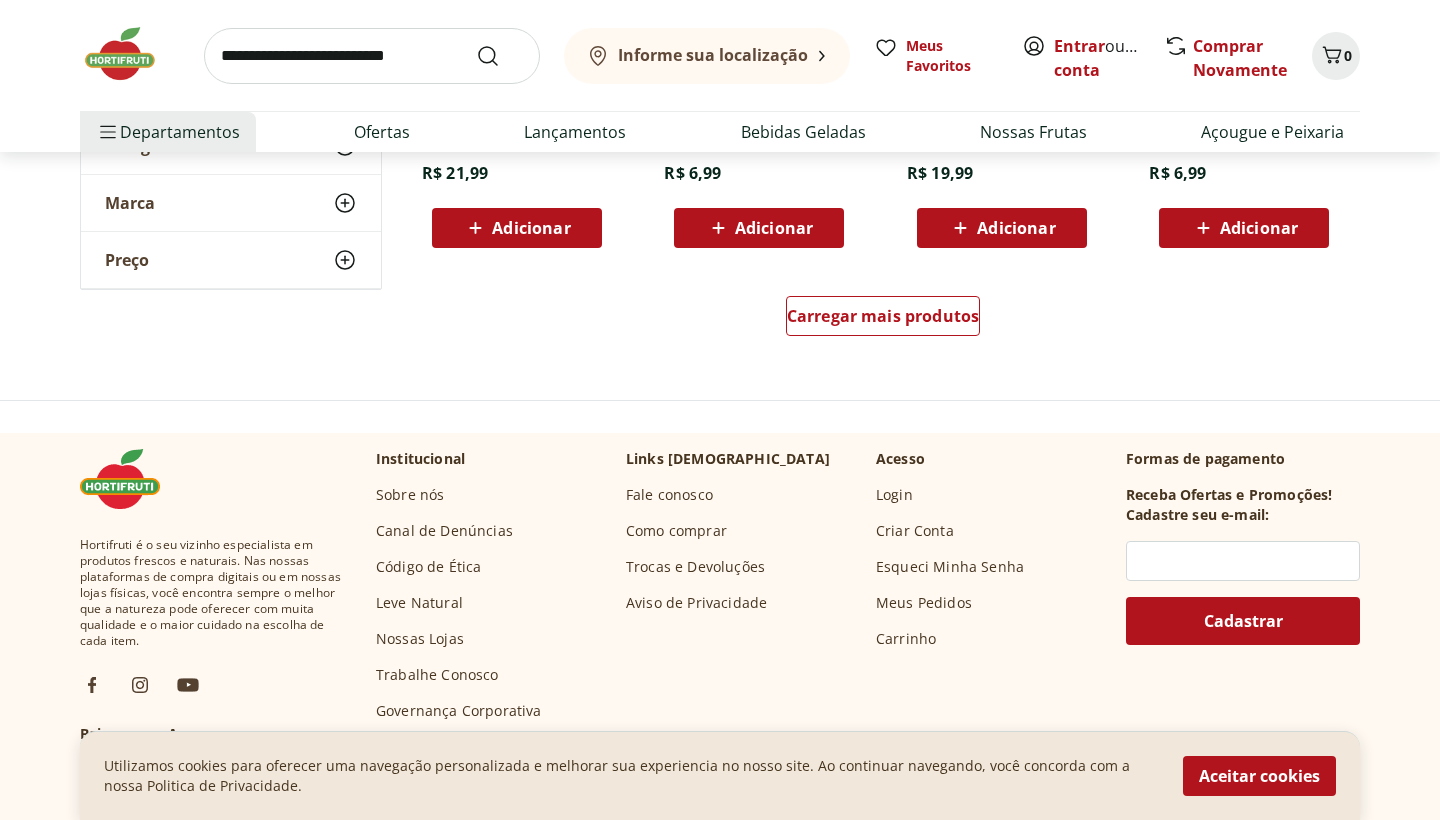 scroll, scrollTop: 7937, scrollLeft: 0, axis: vertical 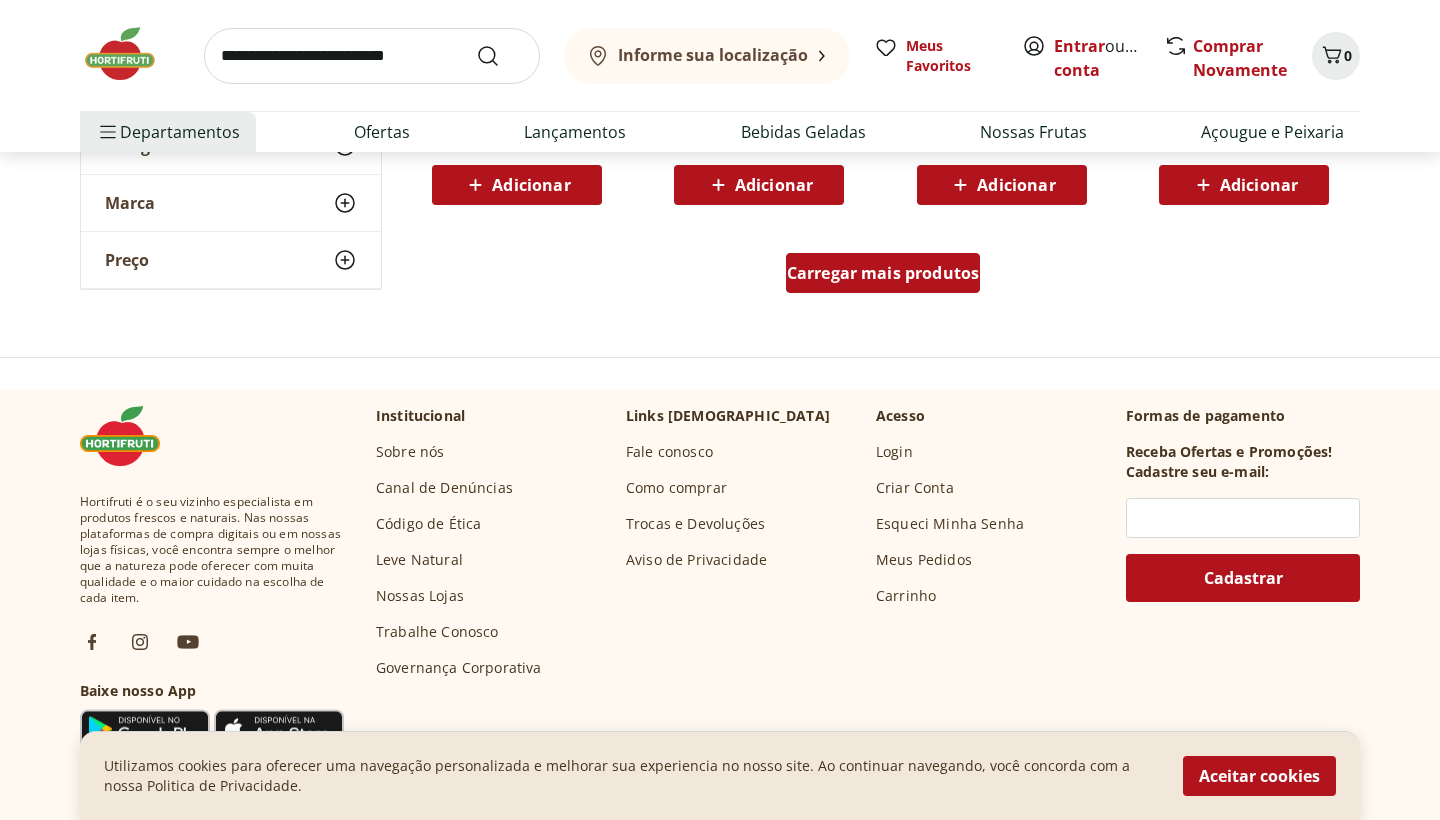 click on "Carregar mais produtos" at bounding box center [883, 273] 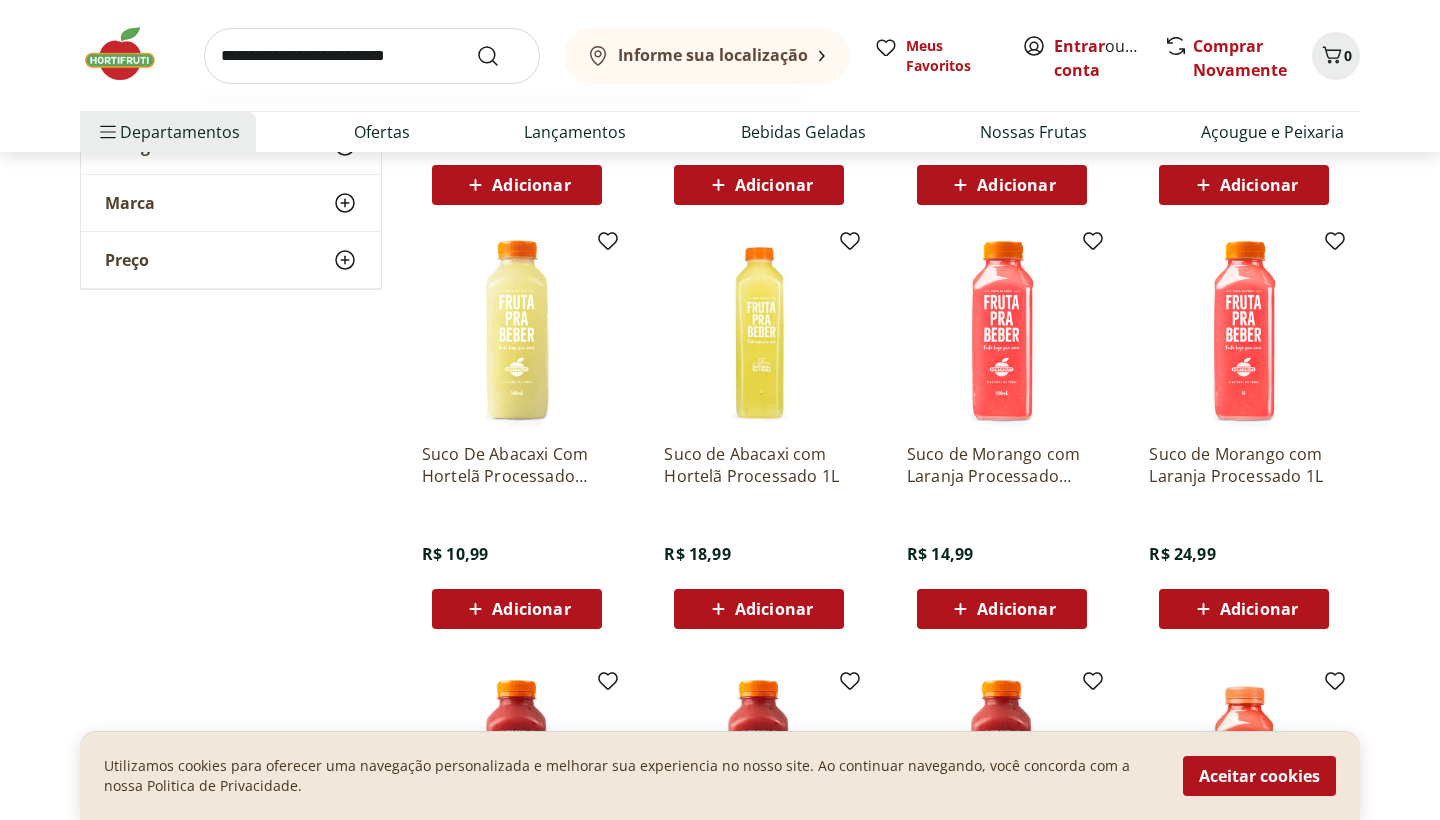 click at bounding box center (372, 56) 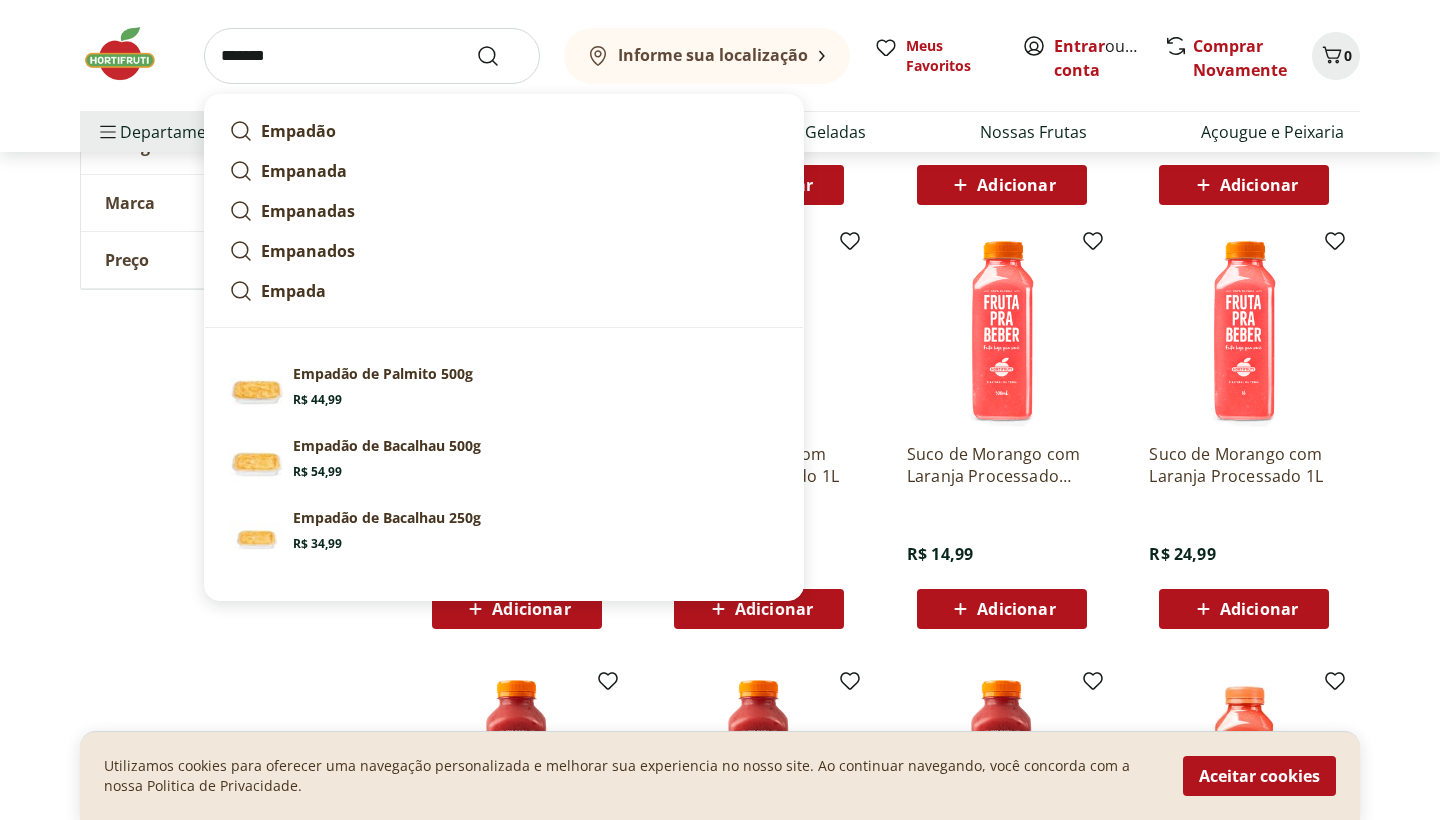 type on "*******" 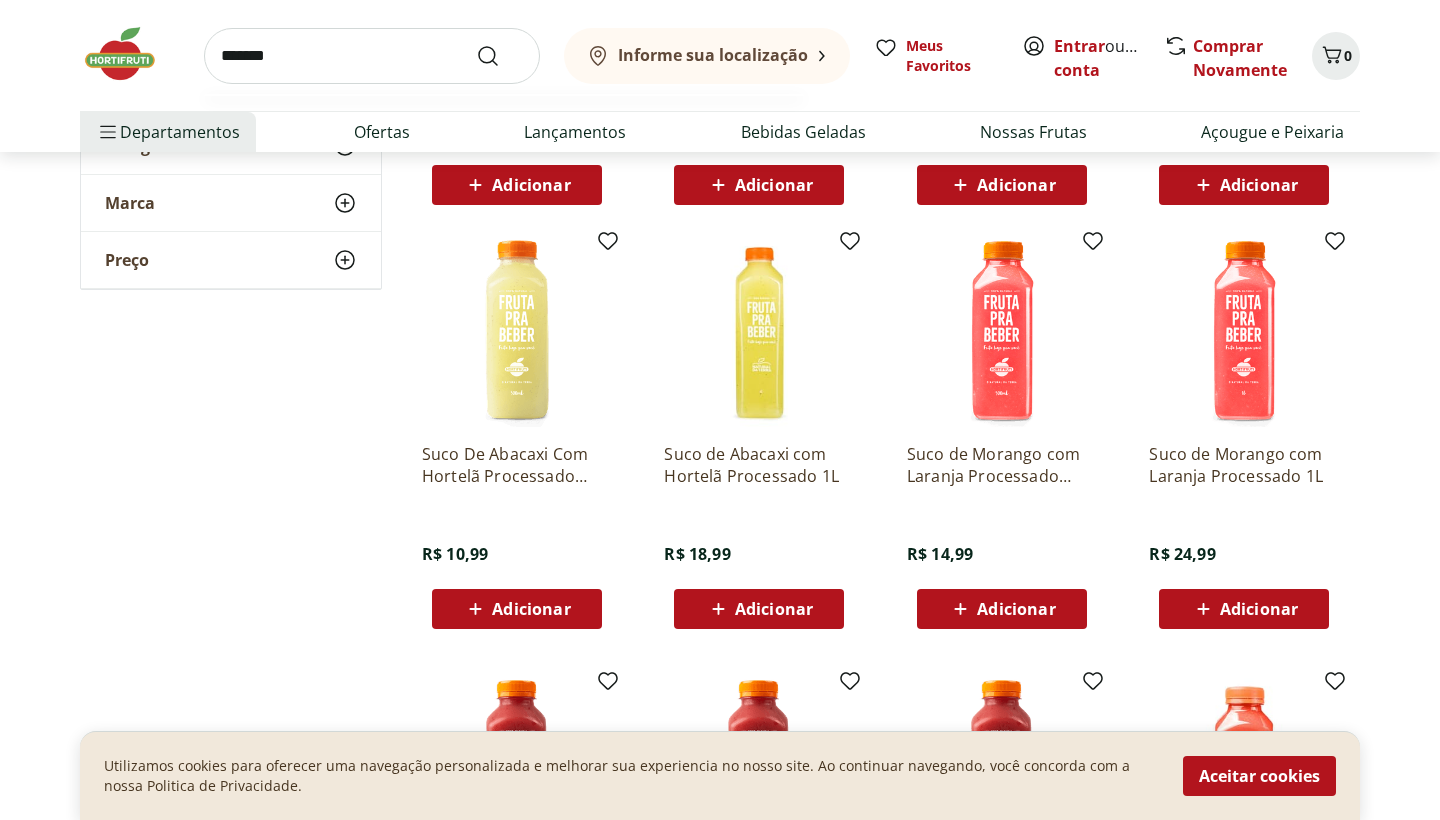drag, startPoint x: 225, startPoint y: 91, endPoint x: 278, endPoint y: 137, distance: 70.178345 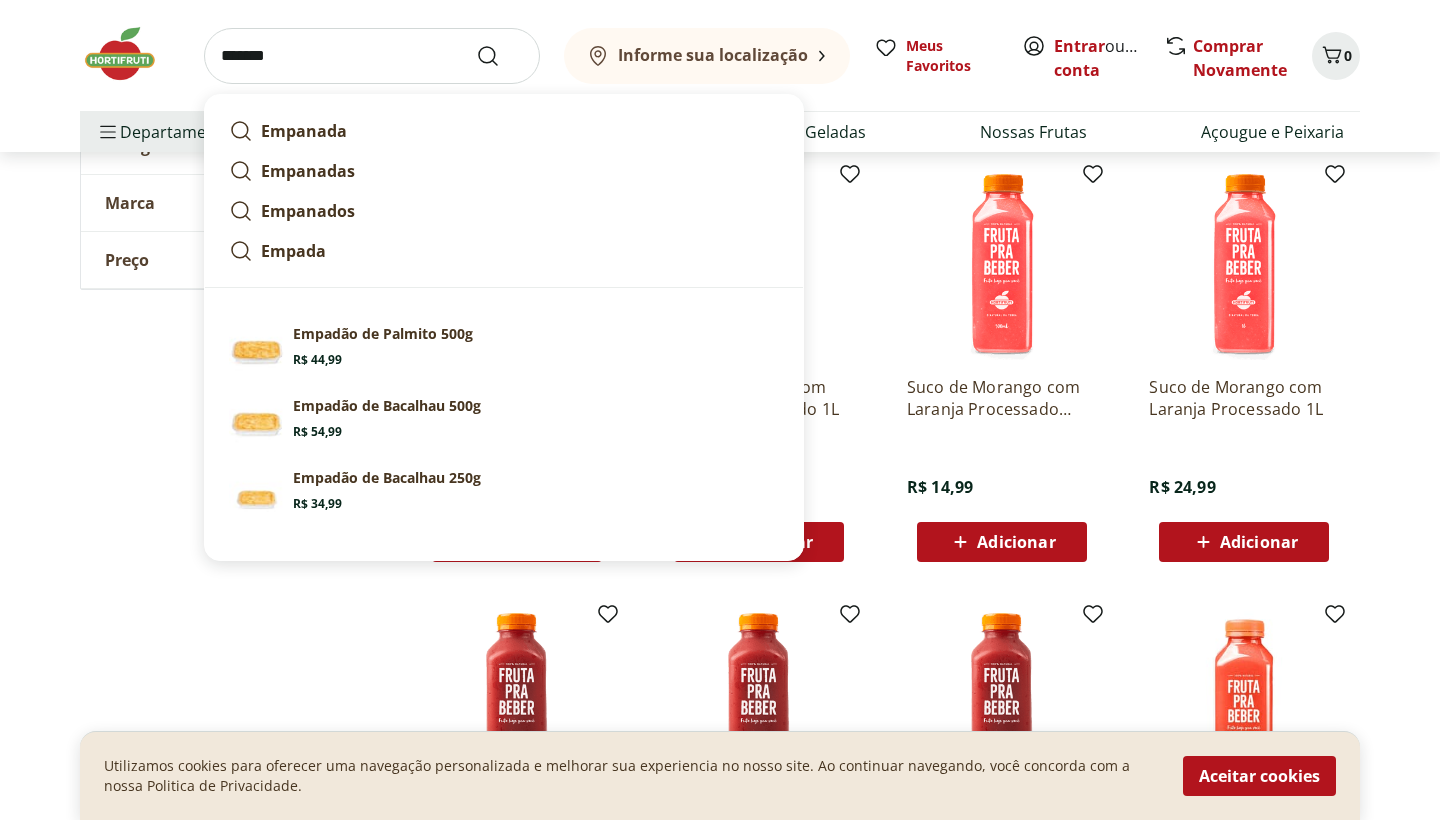 scroll, scrollTop: 8000, scrollLeft: 0, axis: vertical 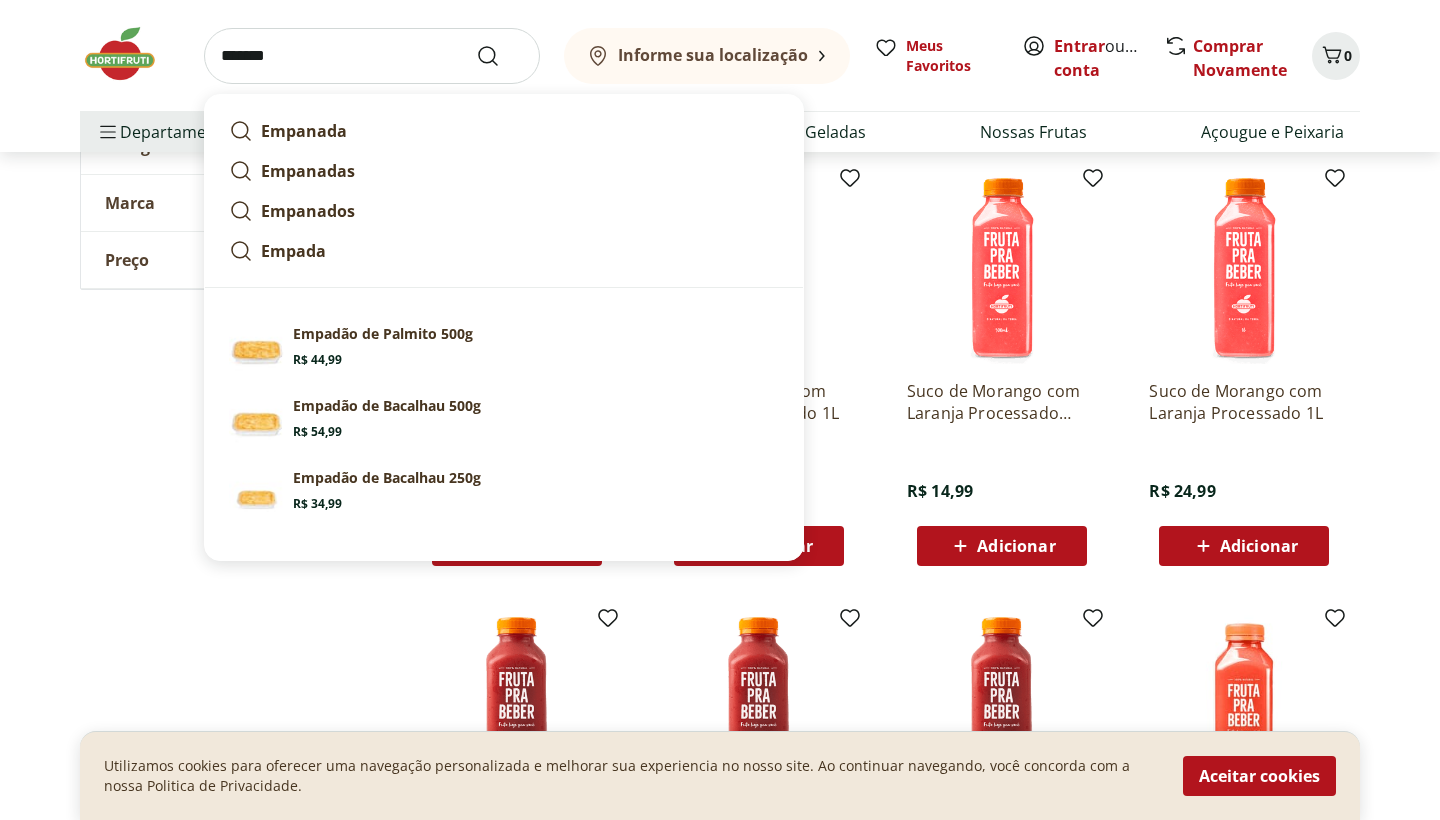 click on "**********" at bounding box center [720, -3072] 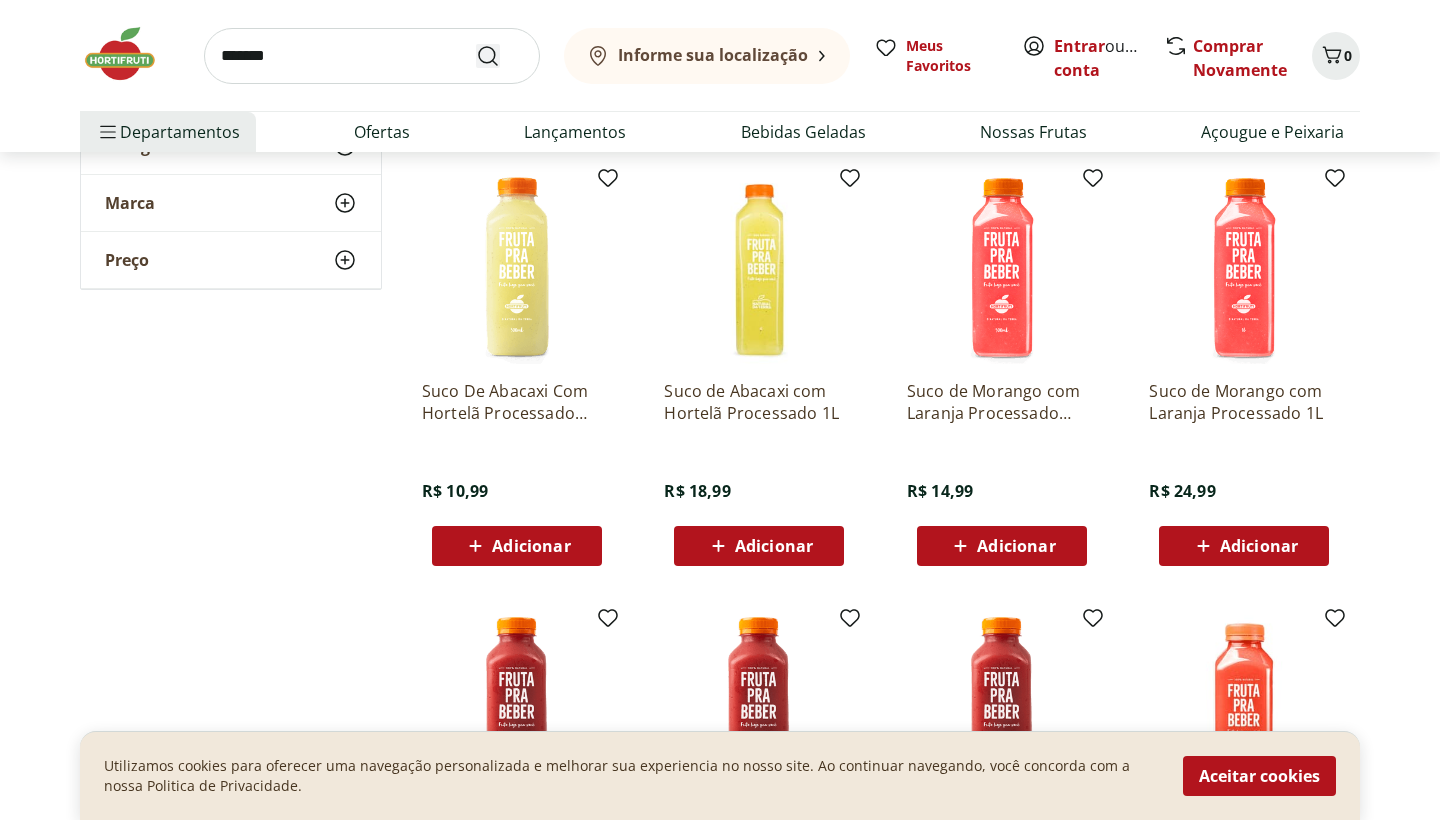 click 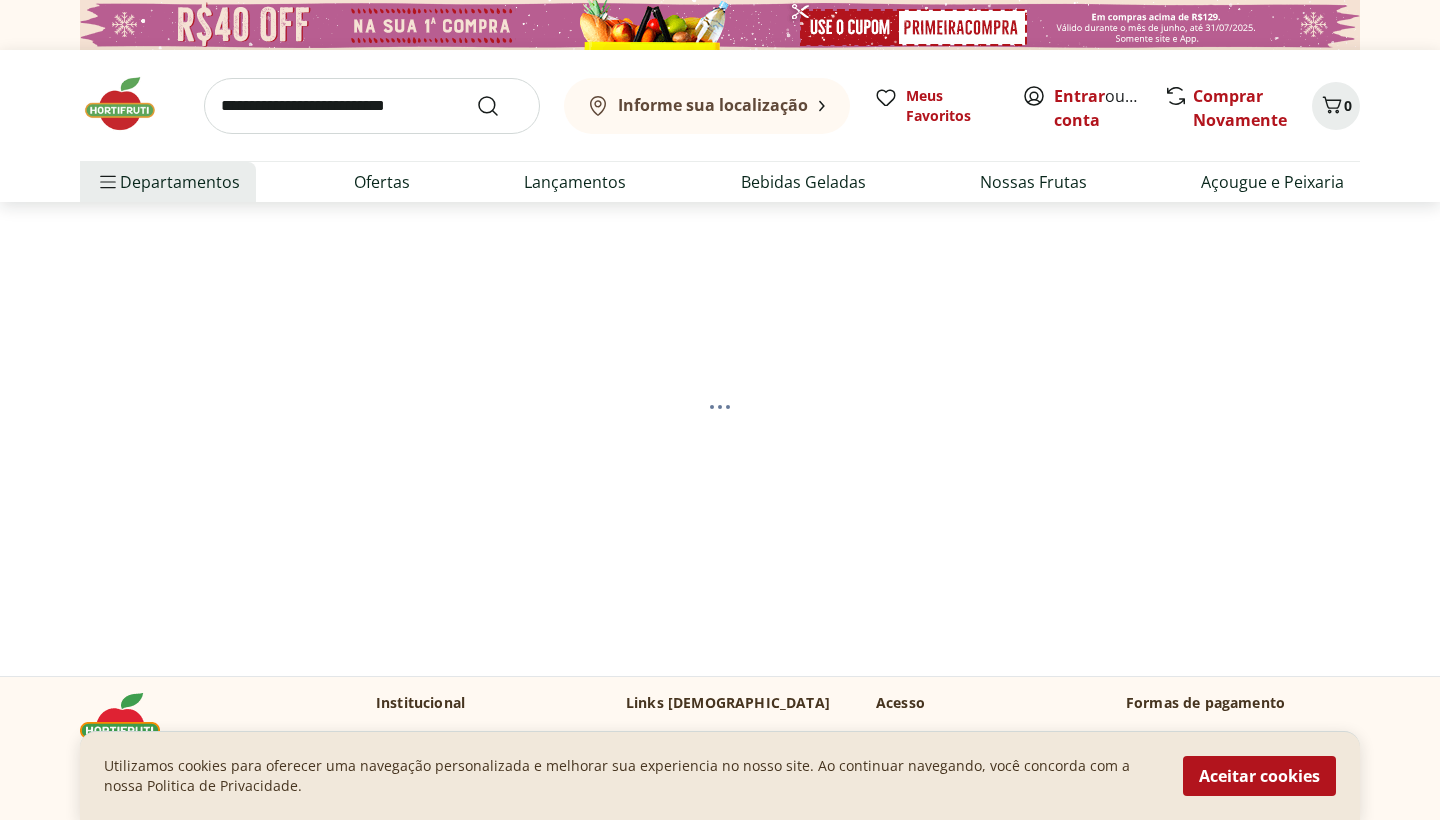 select on "**********" 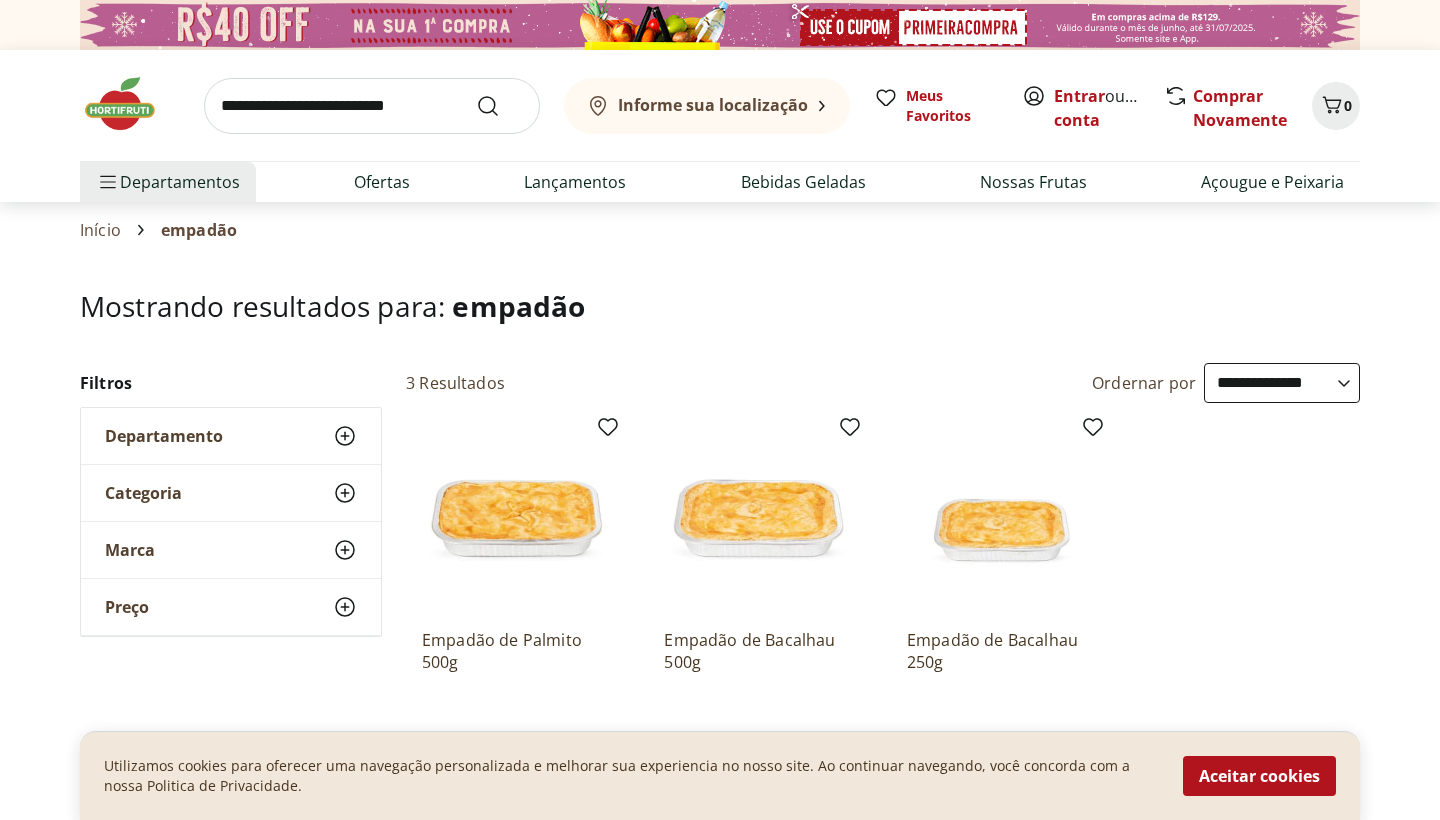 scroll, scrollTop: 0, scrollLeft: 0, axis: both 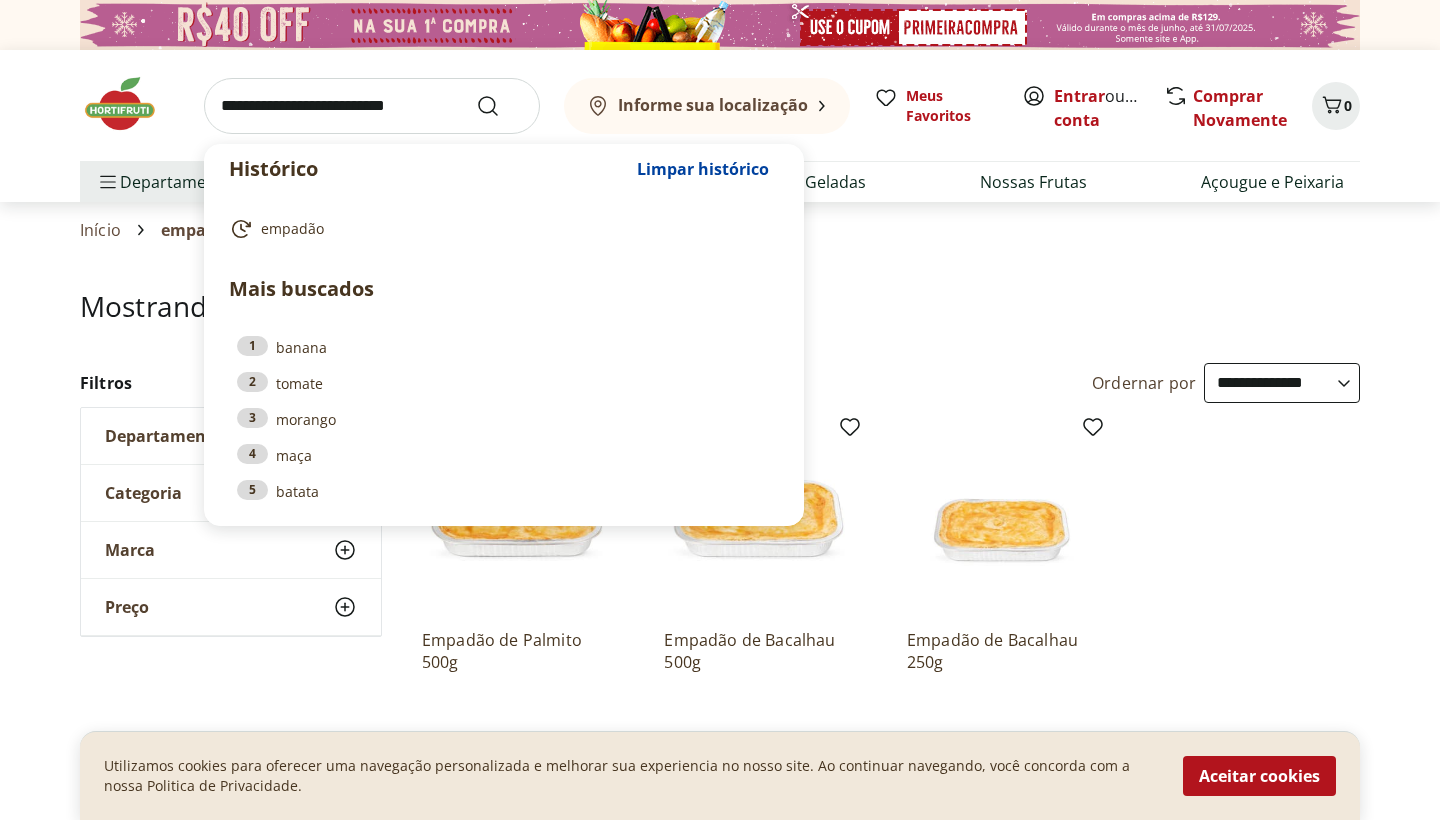 click at bounding box center (372, 106) 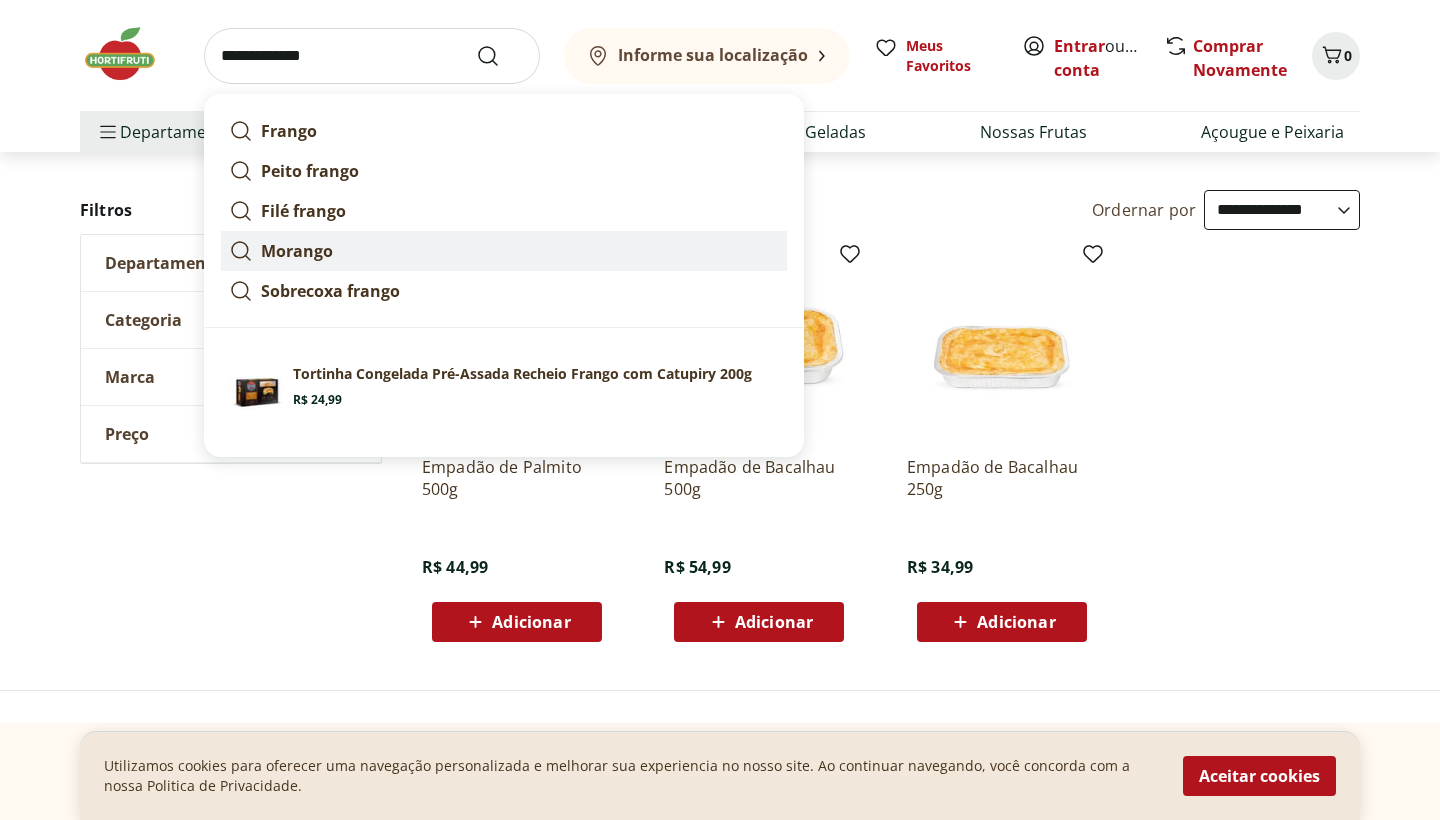 scroll, scrollTop: 173, scrollLeft: 0, axis: vertical 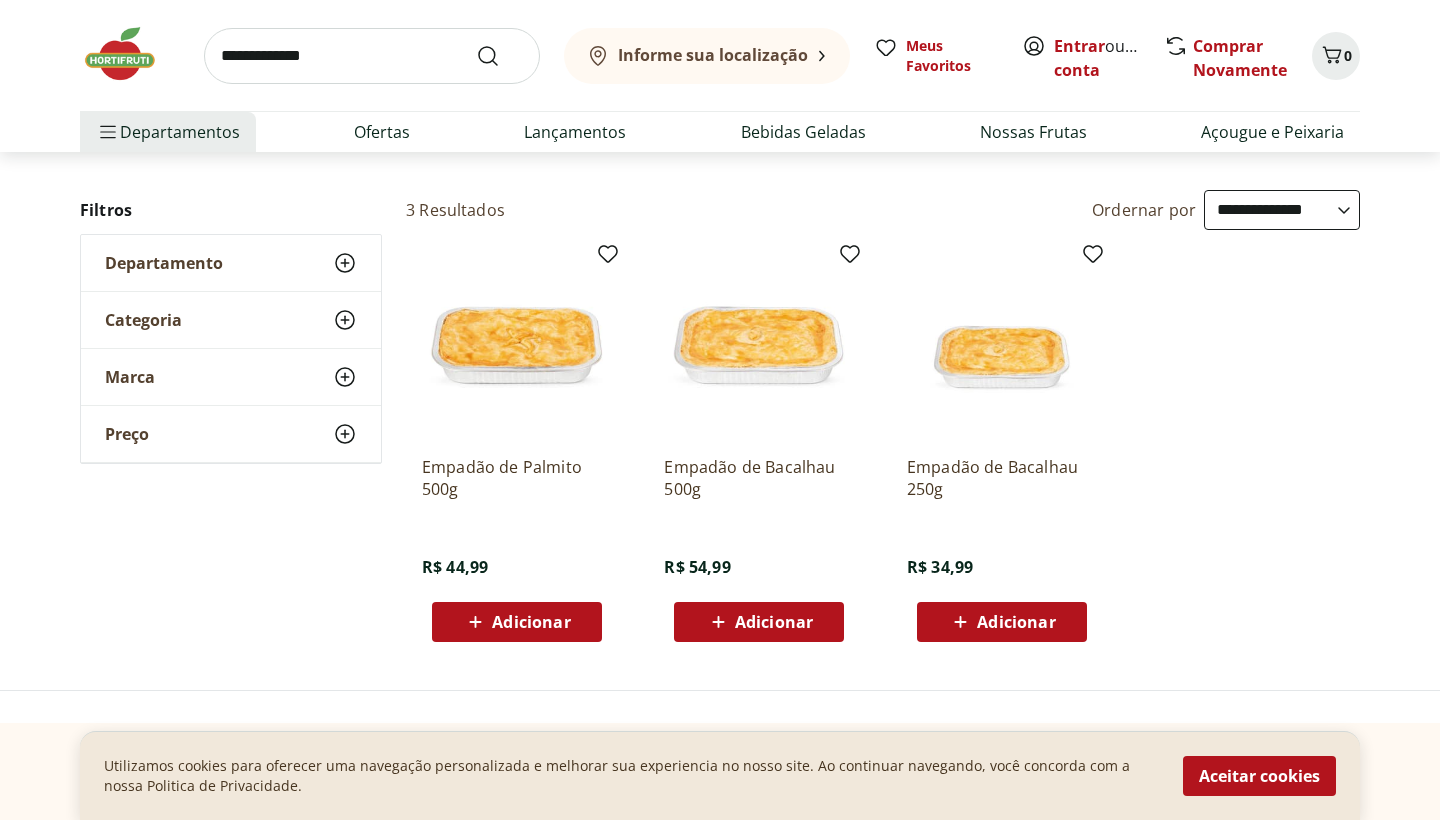 click on "**********" at bounding box center [720, 424] 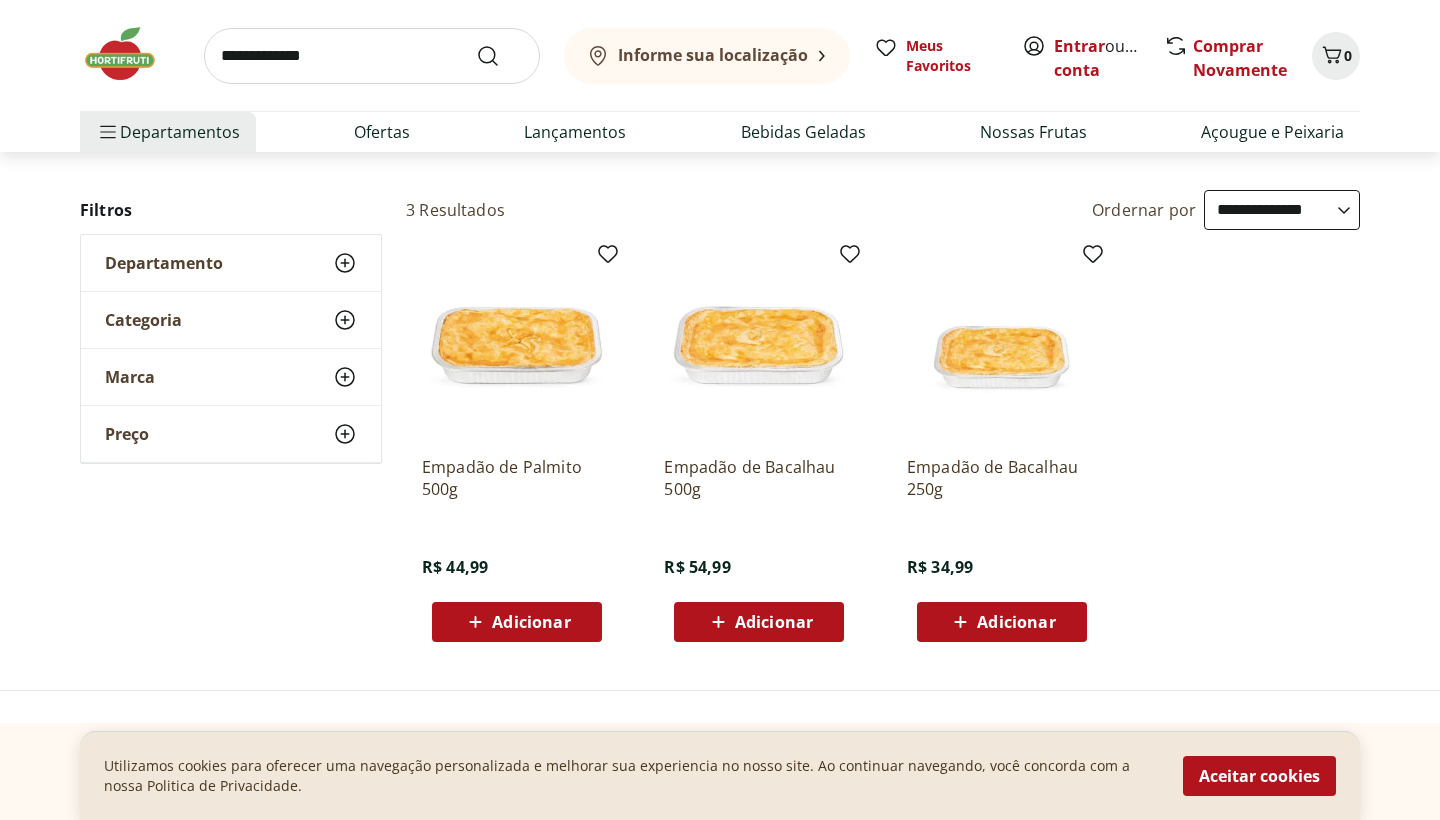 click on "**********" at bounding box center (372, 56) 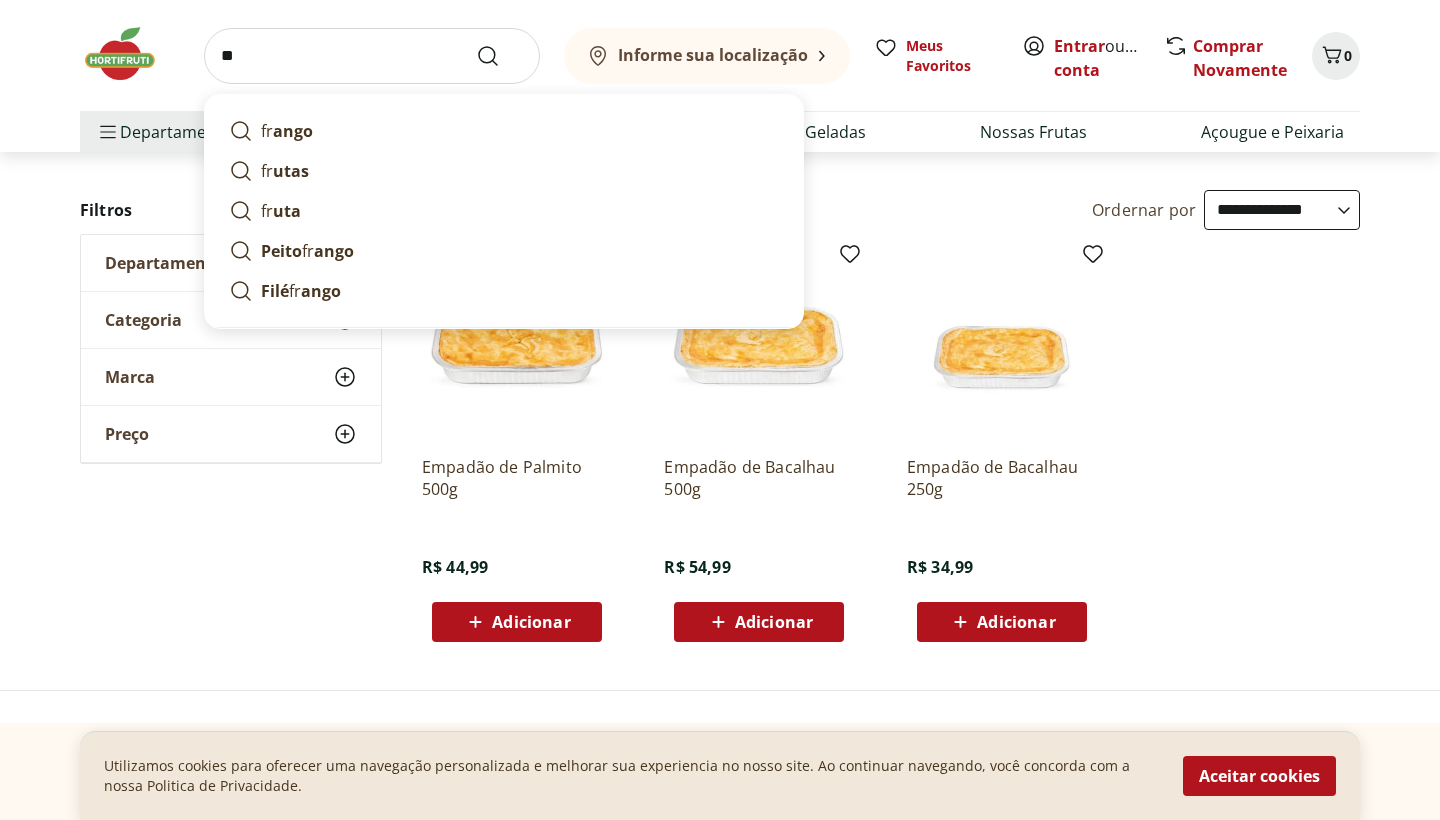 type on "*" 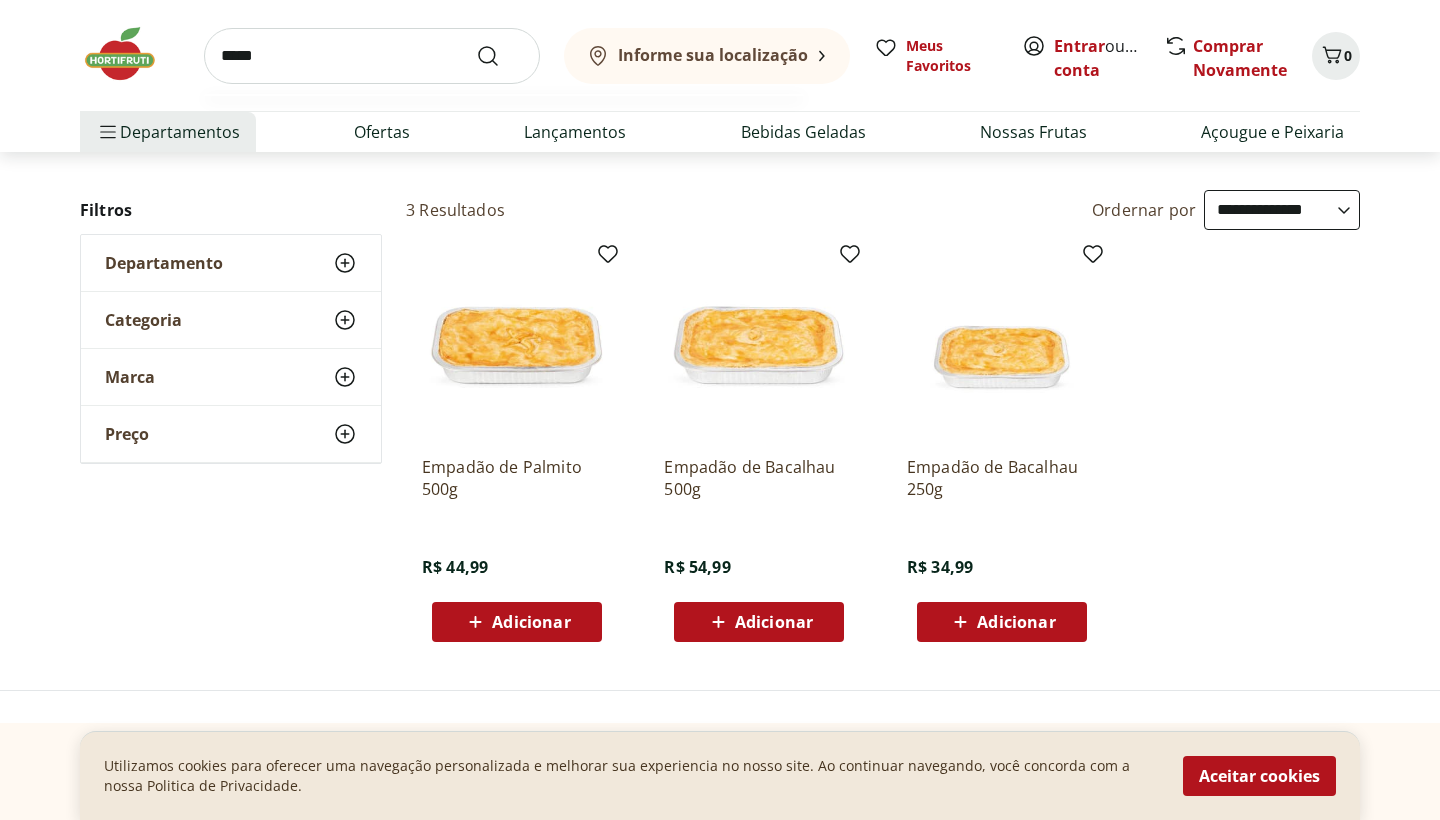 type on "******" 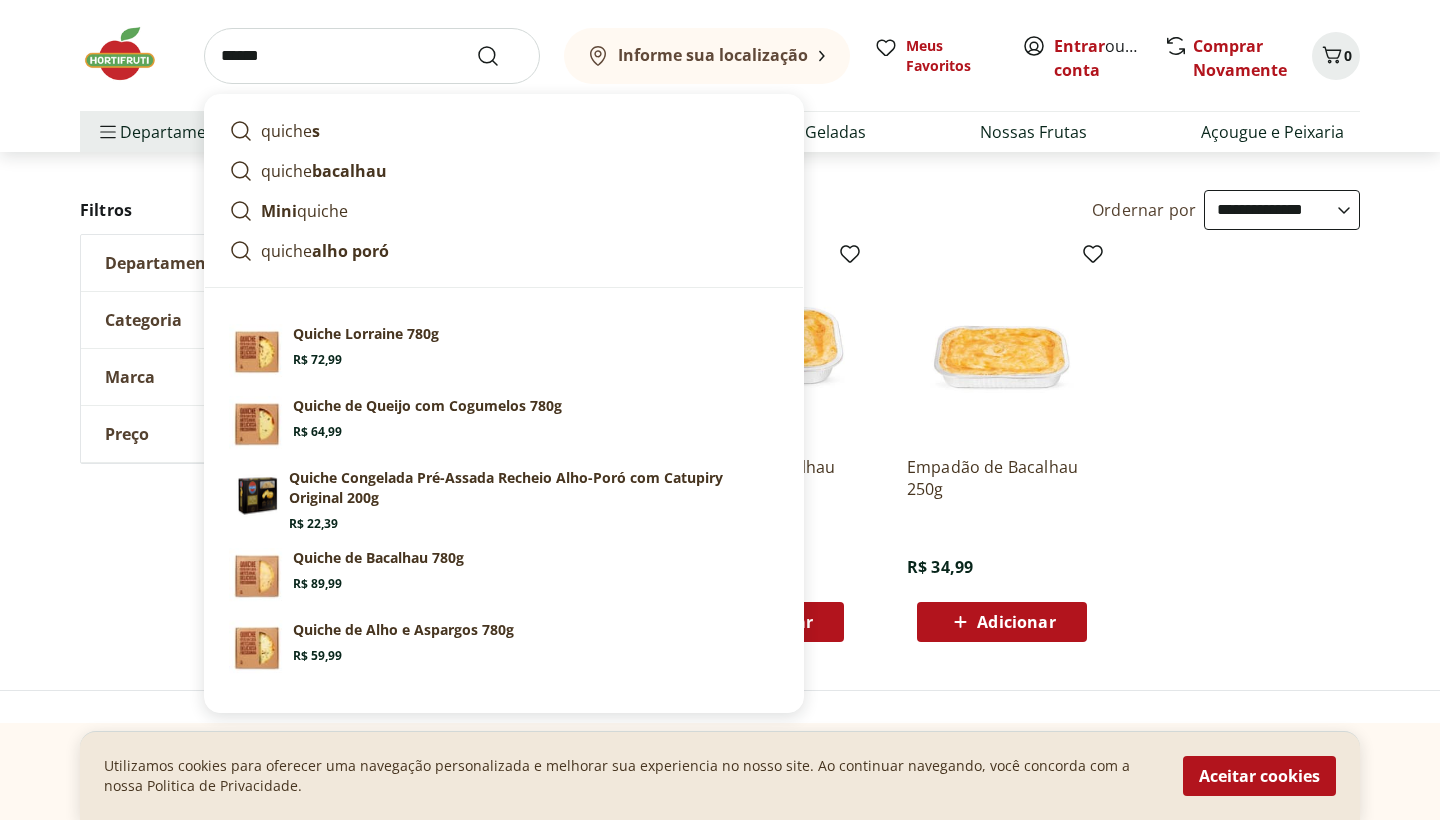 click at bounding box center [500, 56] 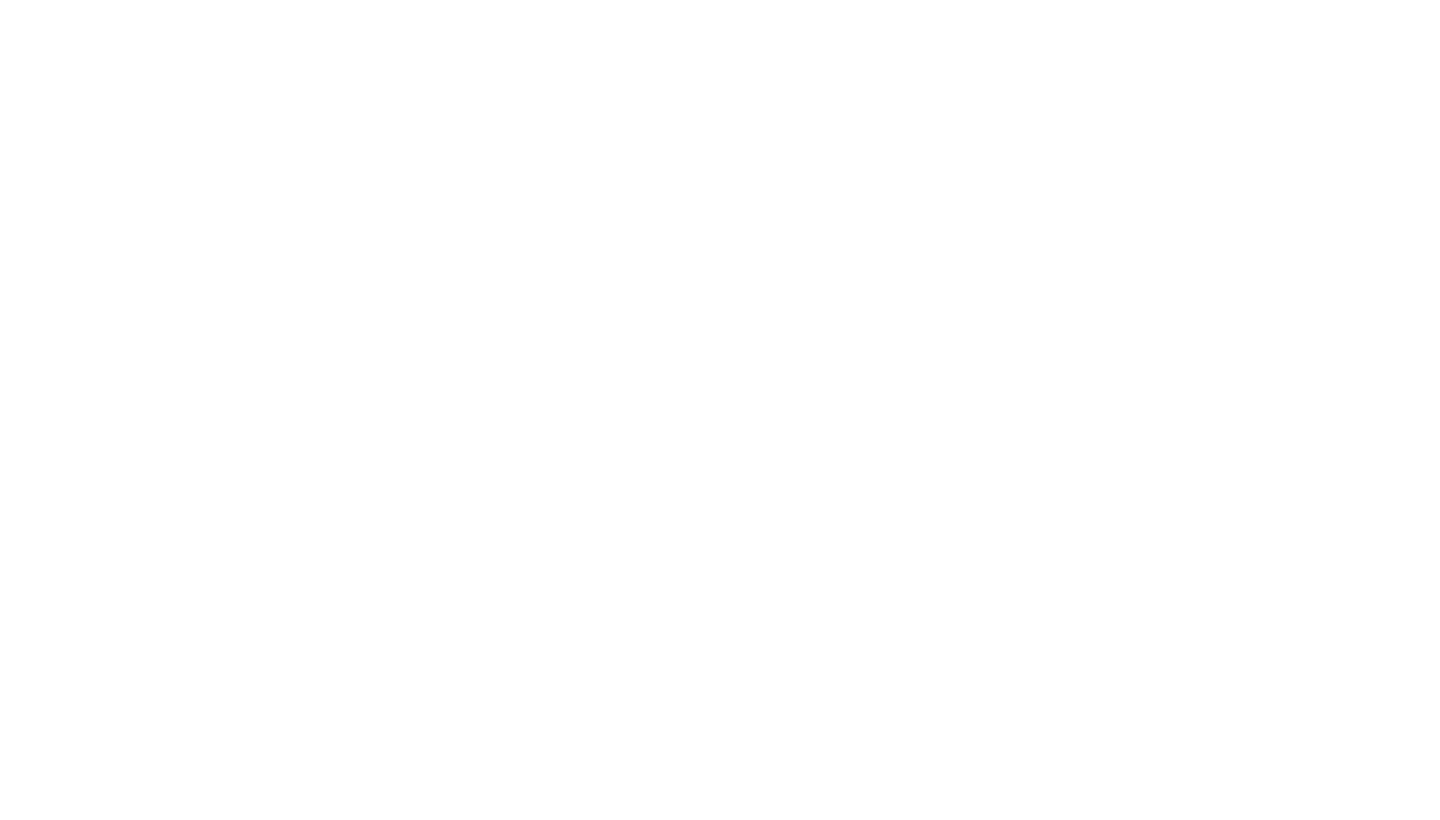 scroll, scrollTop: 0, scrollLeft: 0, axis: both 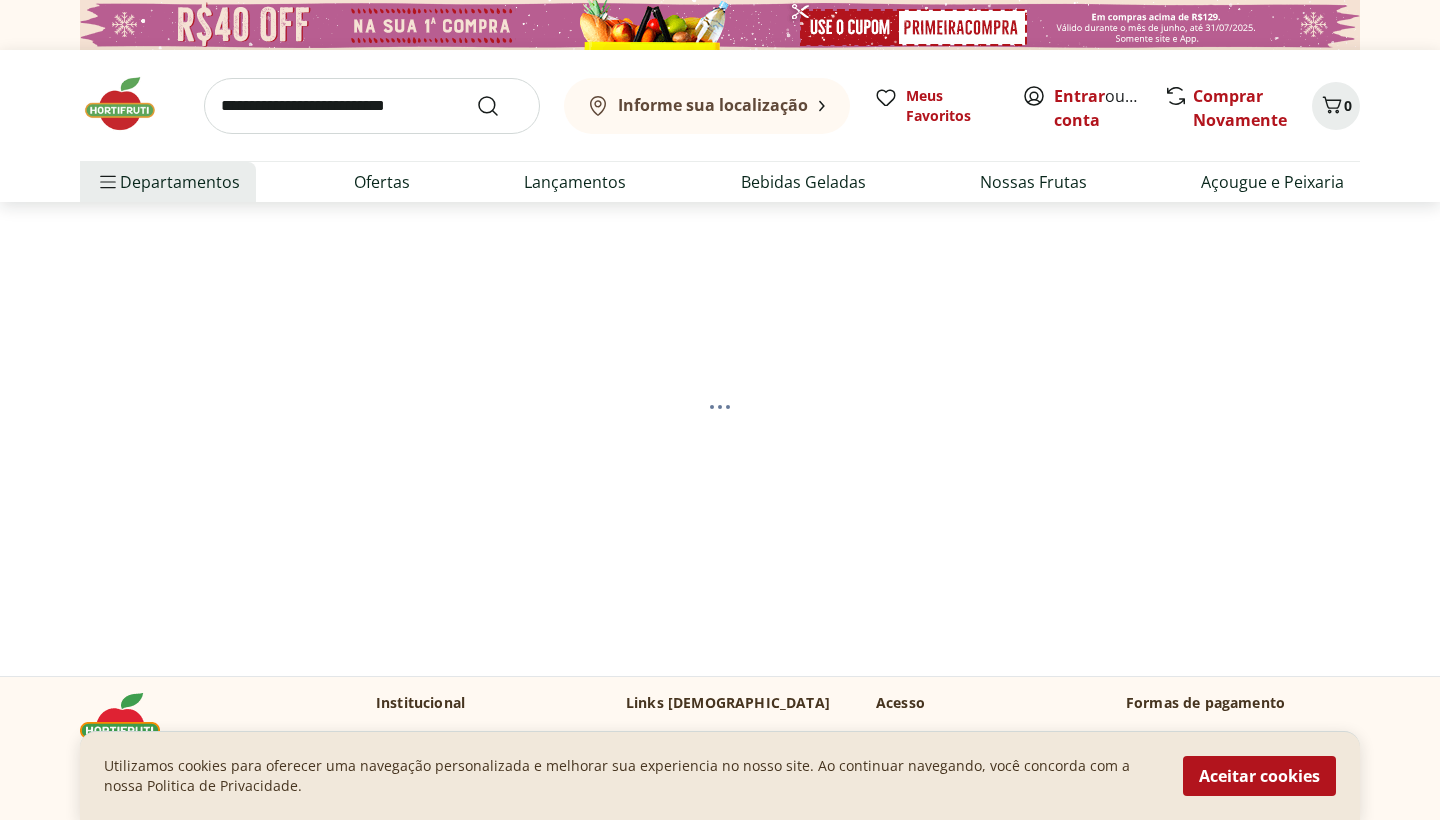select on "**********" 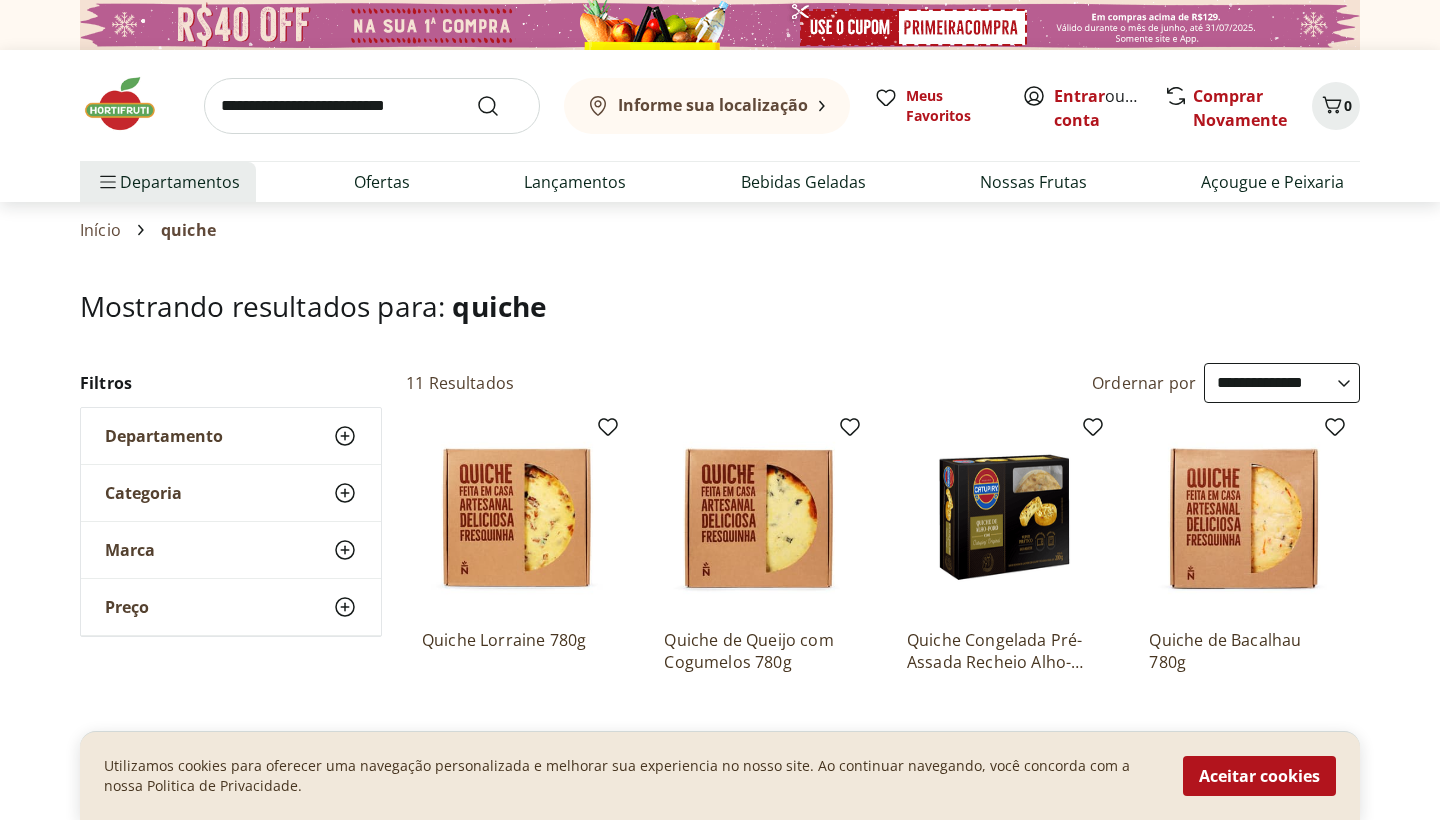 scroll, scrollTop: 0, scrollLeft: 0, axis: both 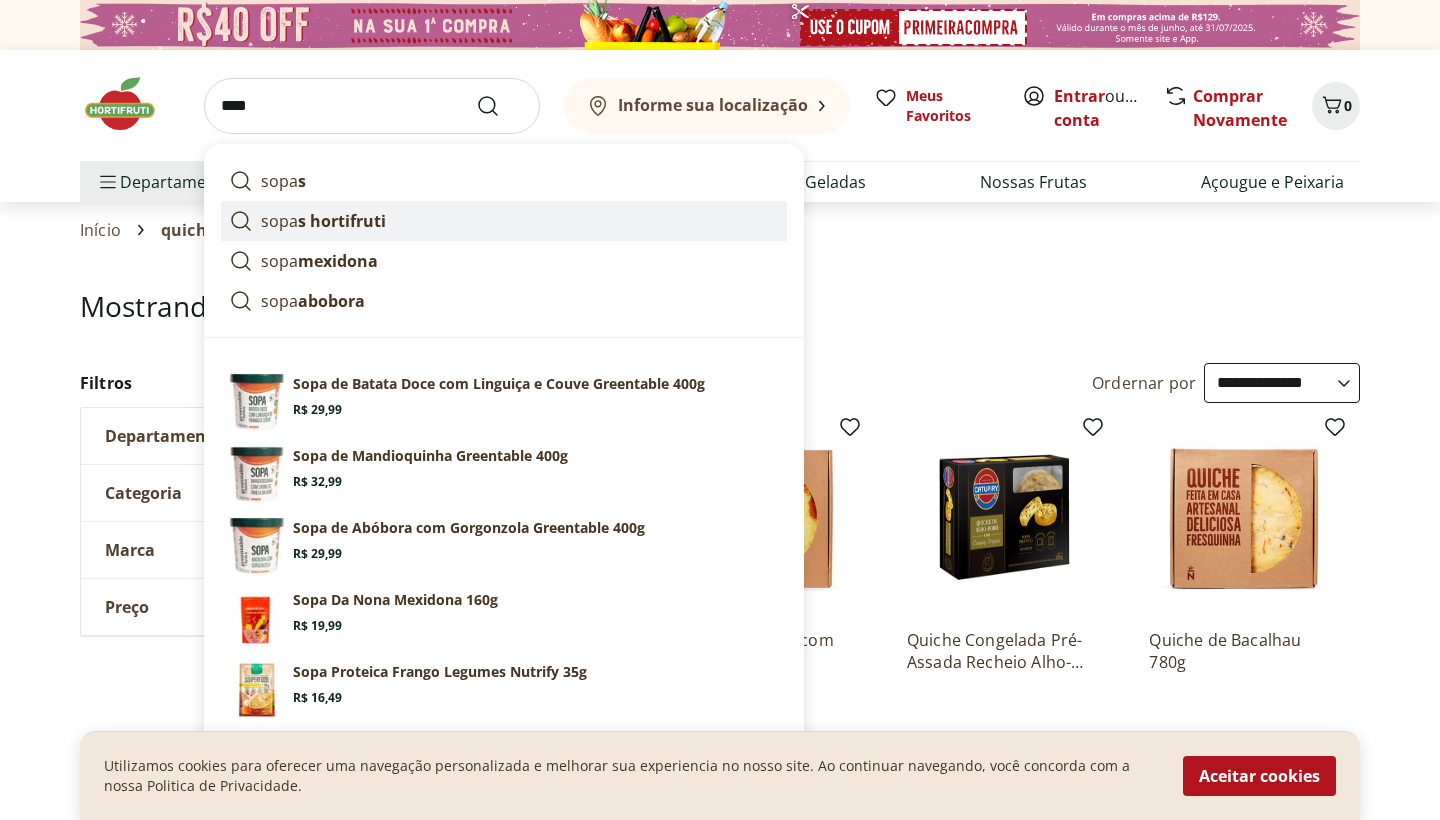 click on "sopa s hortifruti" at bounding box center (323, 221) 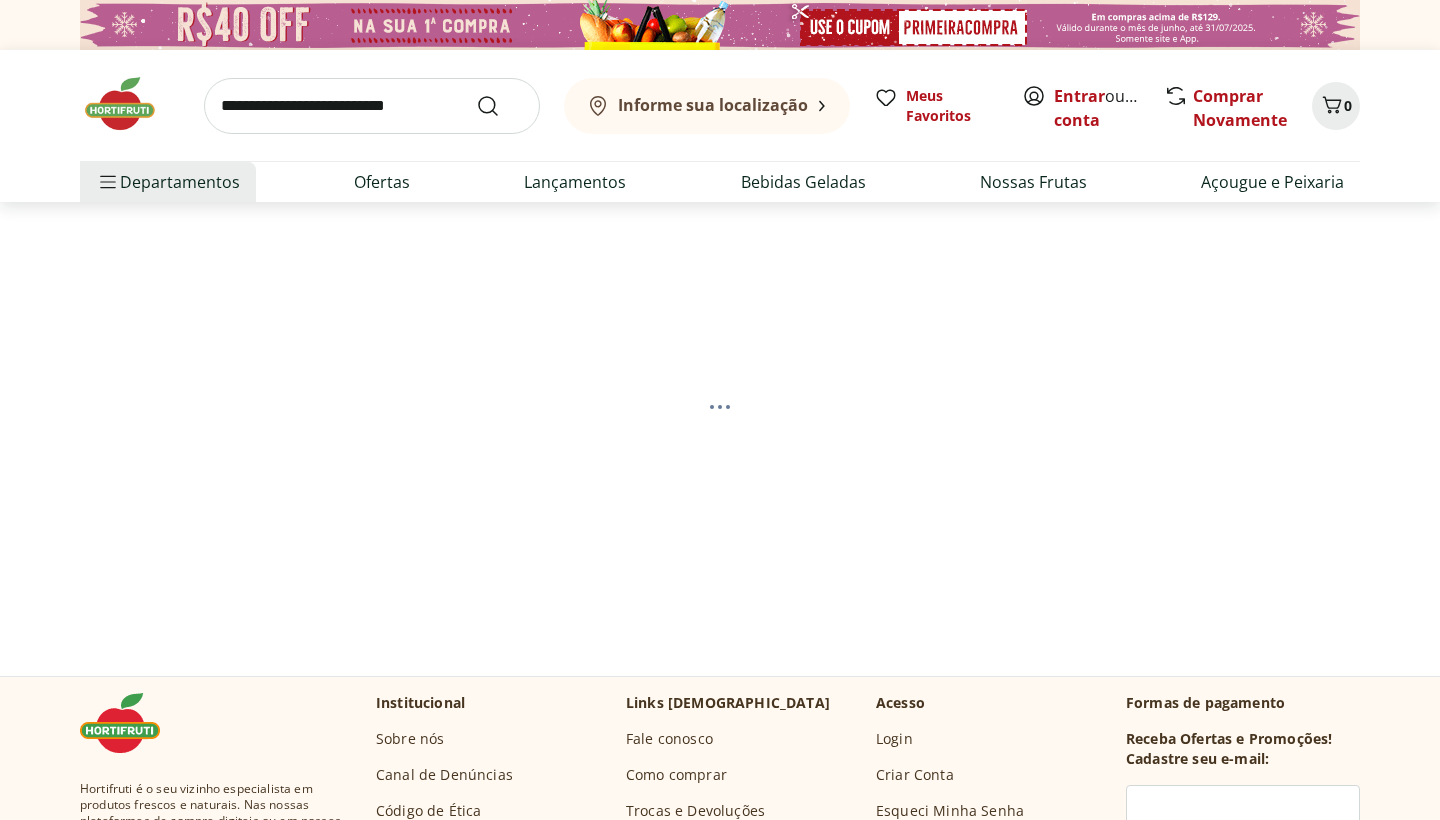 scroll, scrollTop: 0, scrollLeft: 0, axis: both 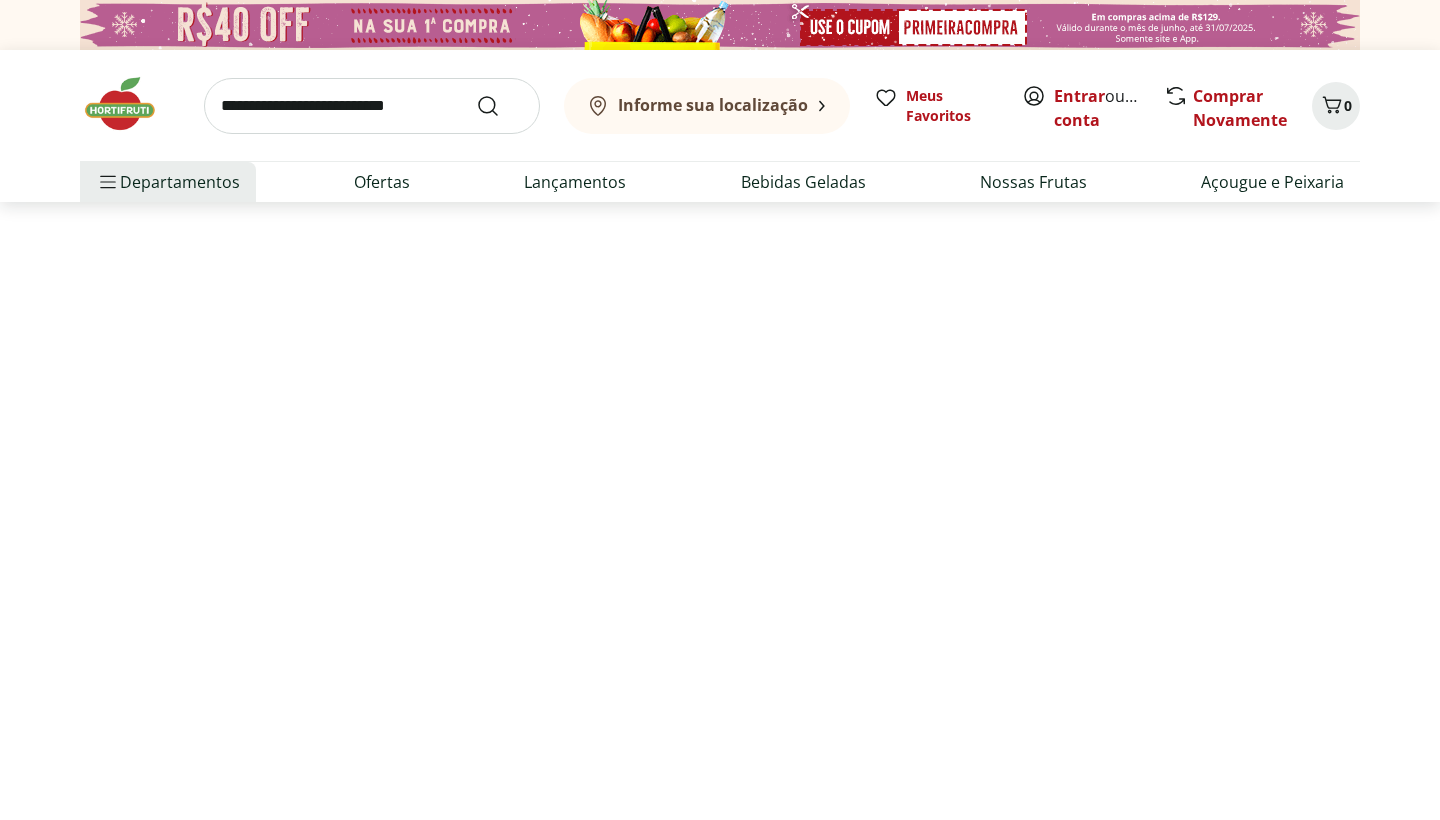 select on "**********" 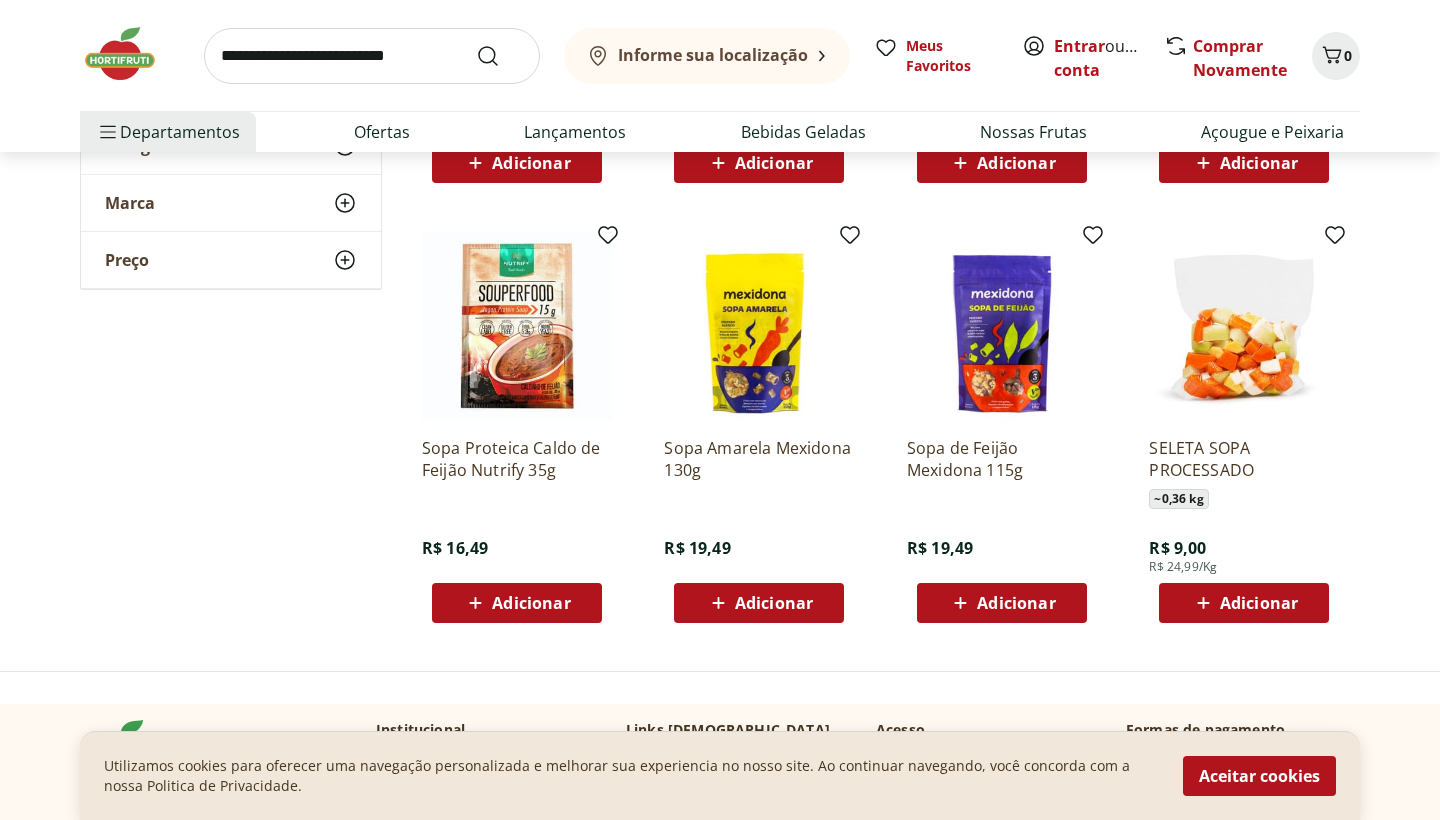 scroll, scrollTop: 327, scrollLeft: 0, axis: vertical 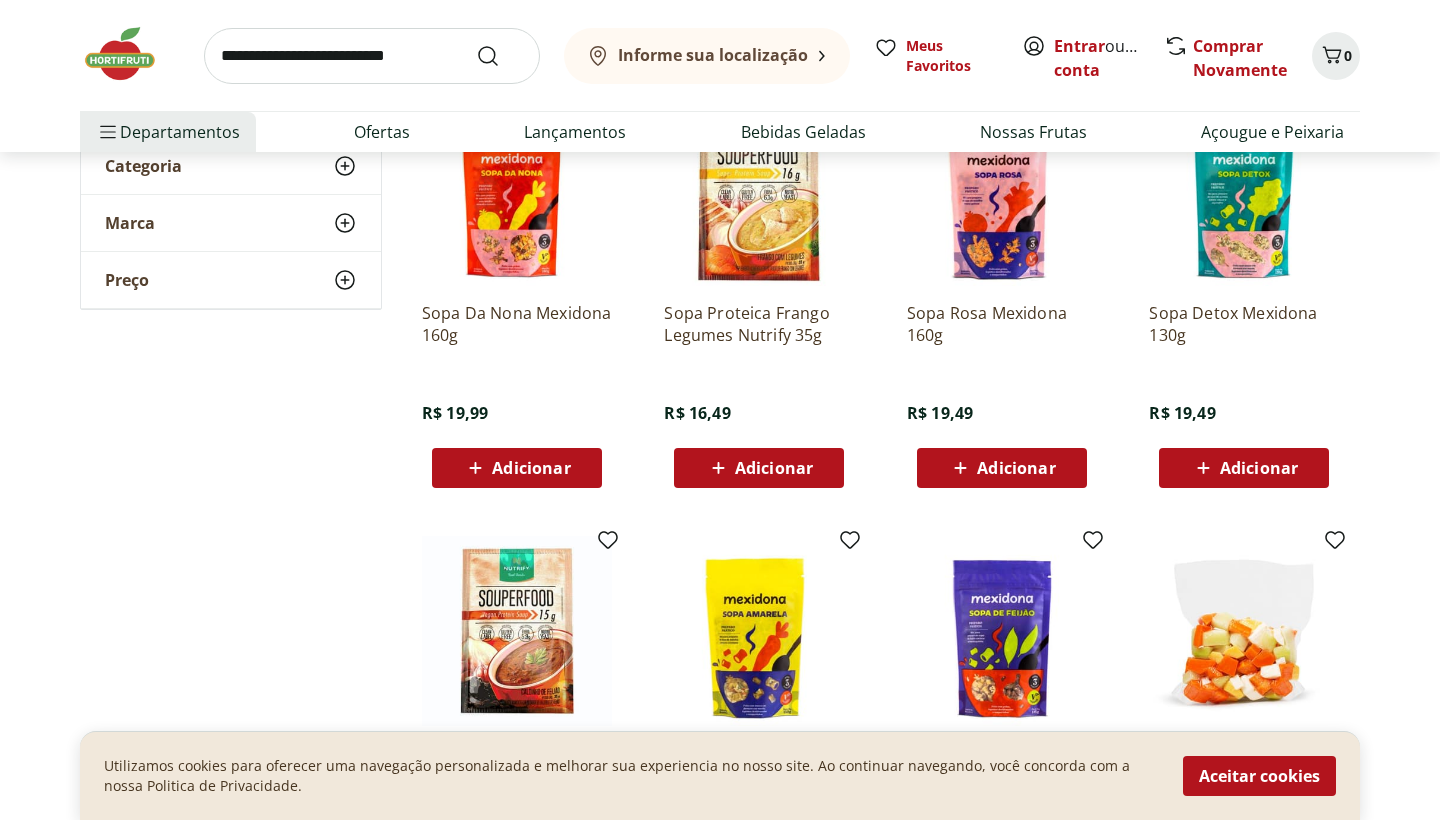 click at bounding box center [372, 56] 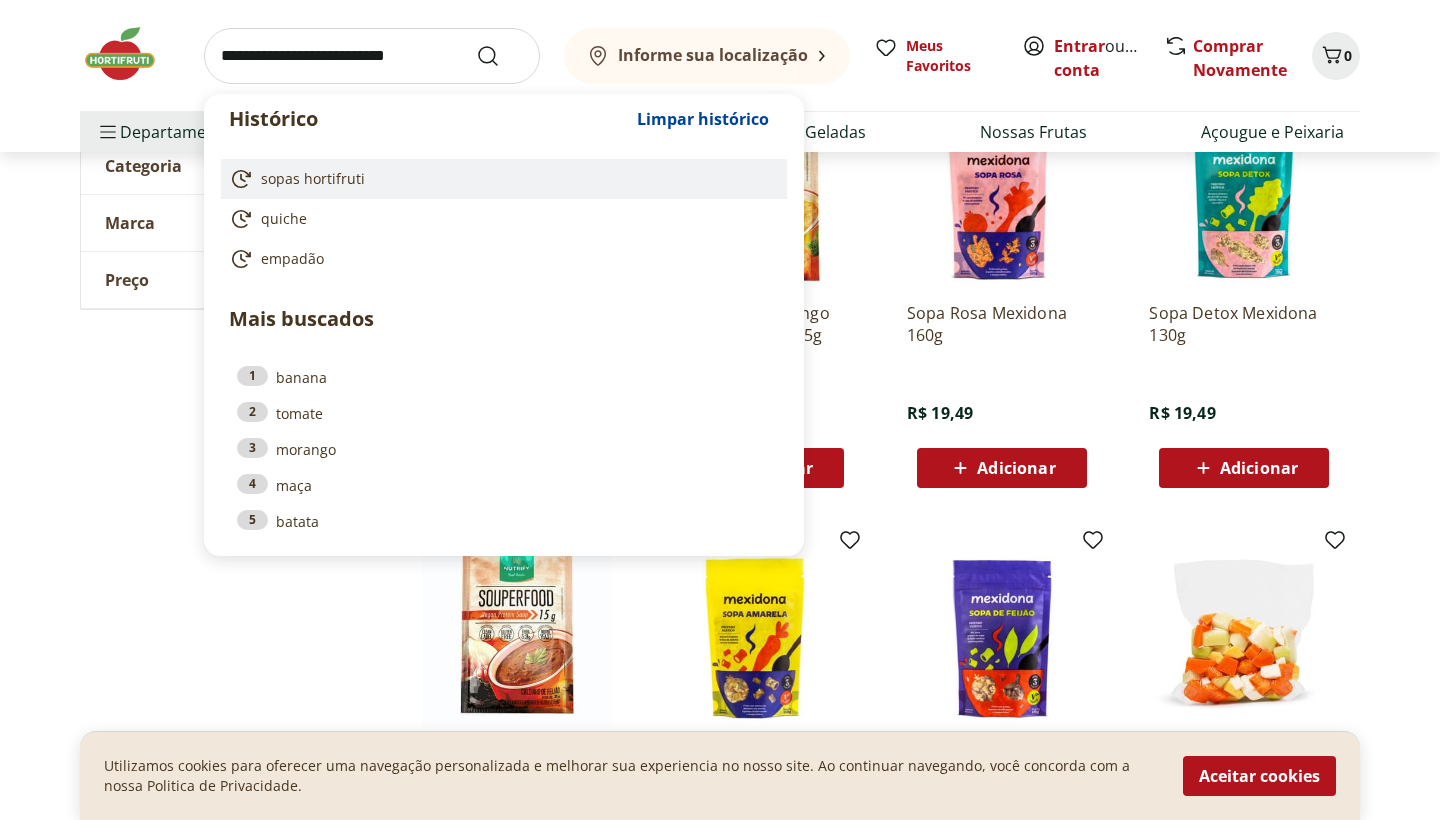 click on "sopas hortifruti" at bounding box center [313, 179] 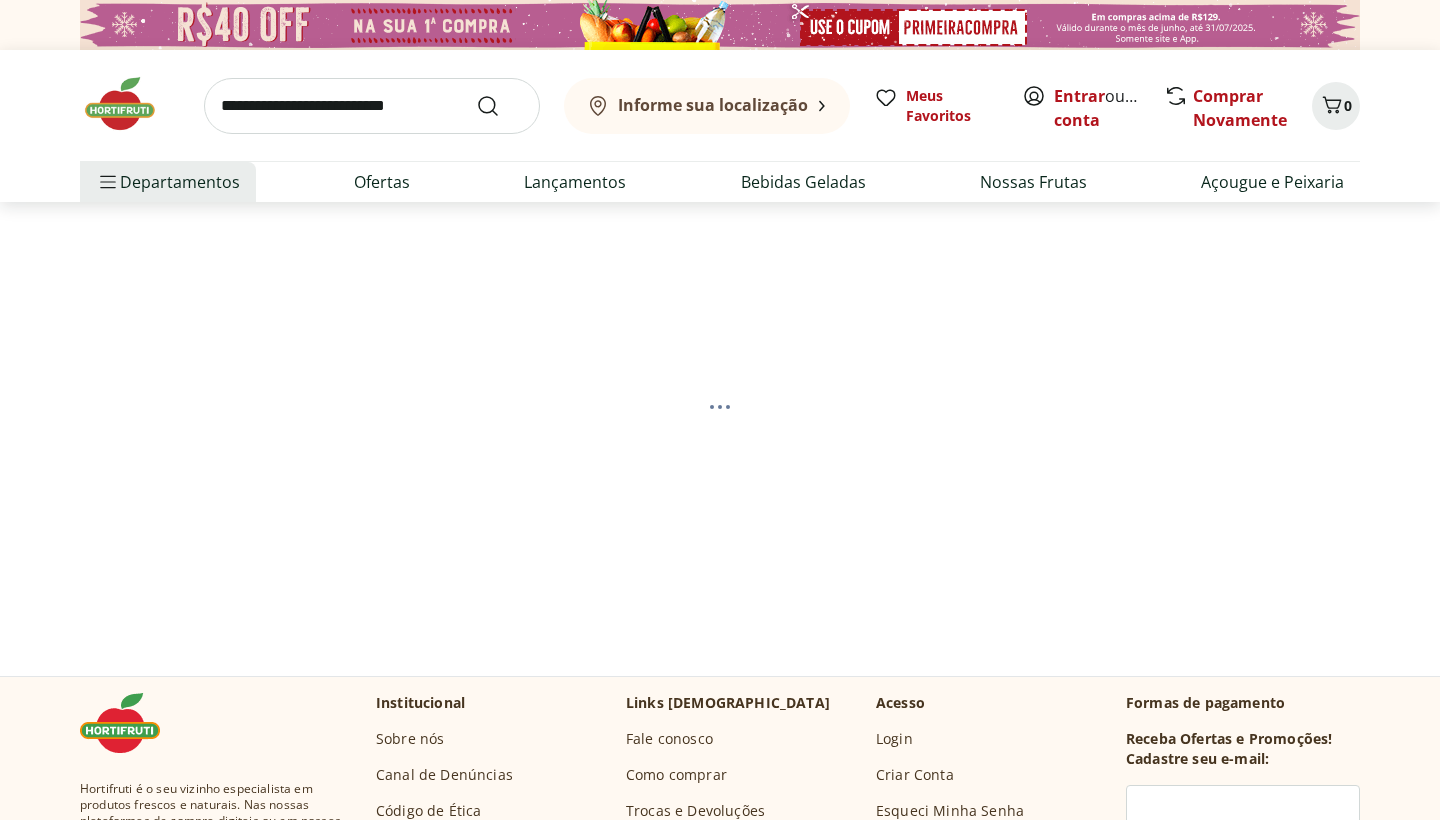 scroll, scrollTop: 0, scrollLeft: 0, axis: both 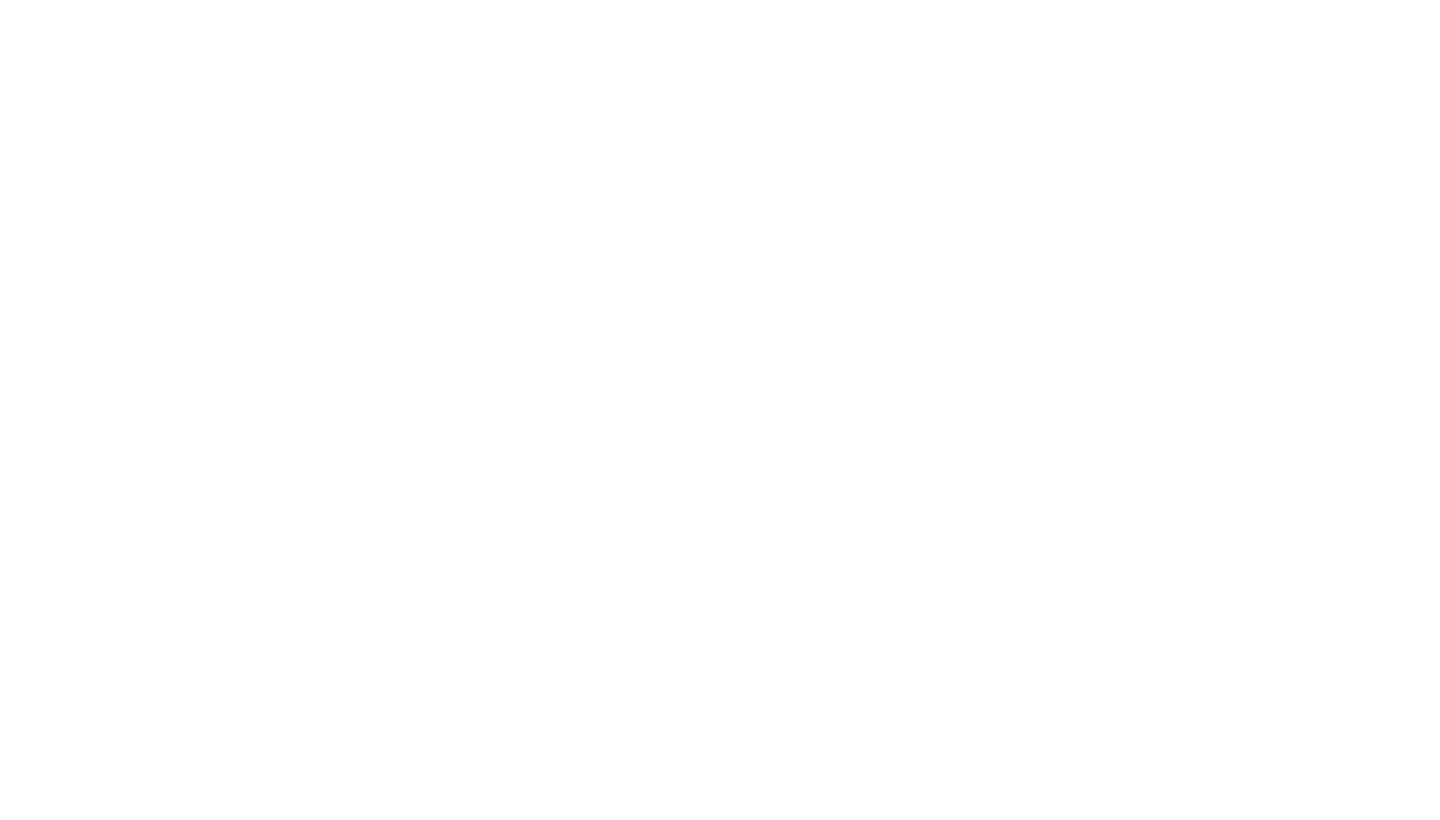 select on "**********" 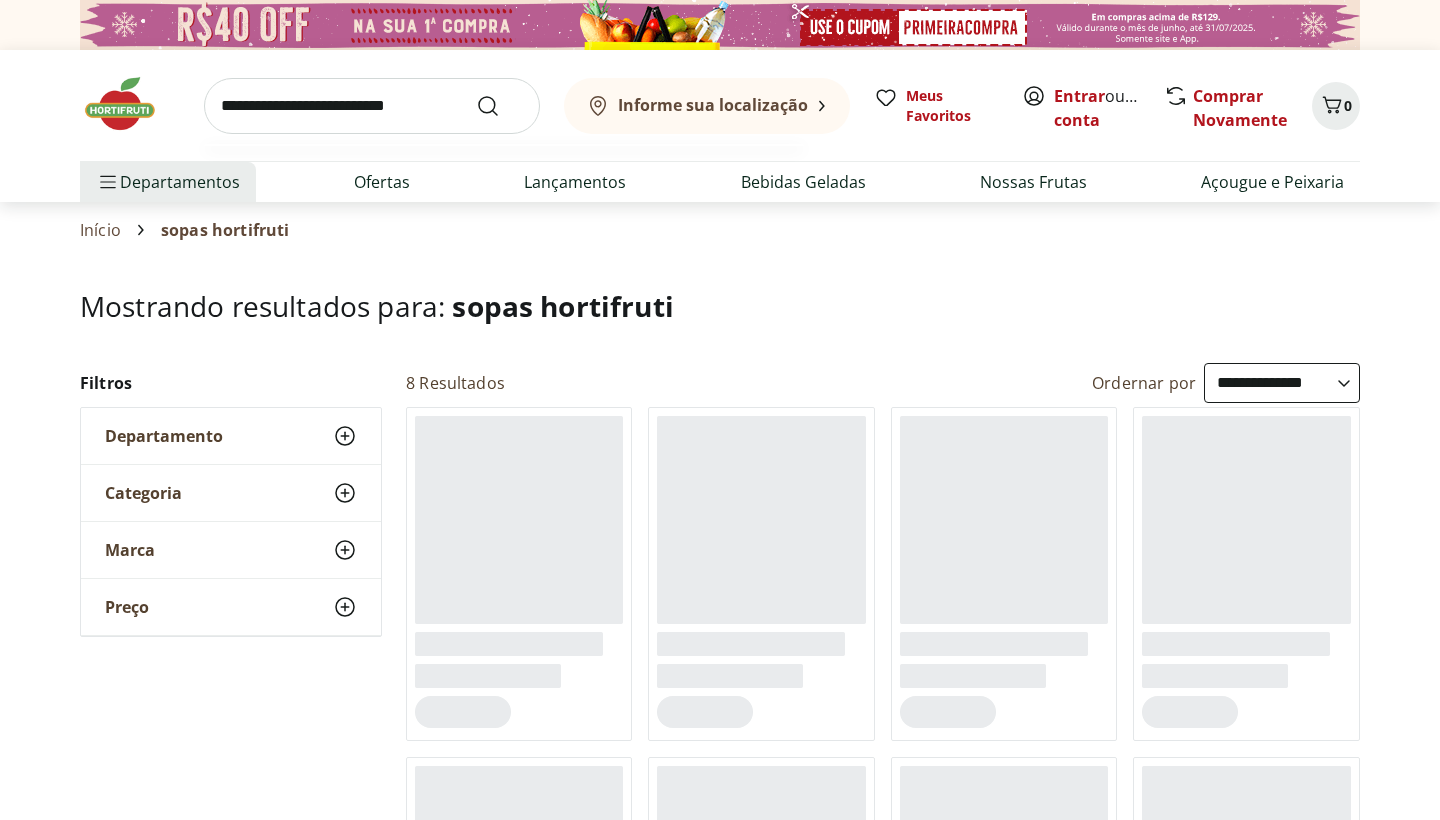 click at bounding box center [372, 106] 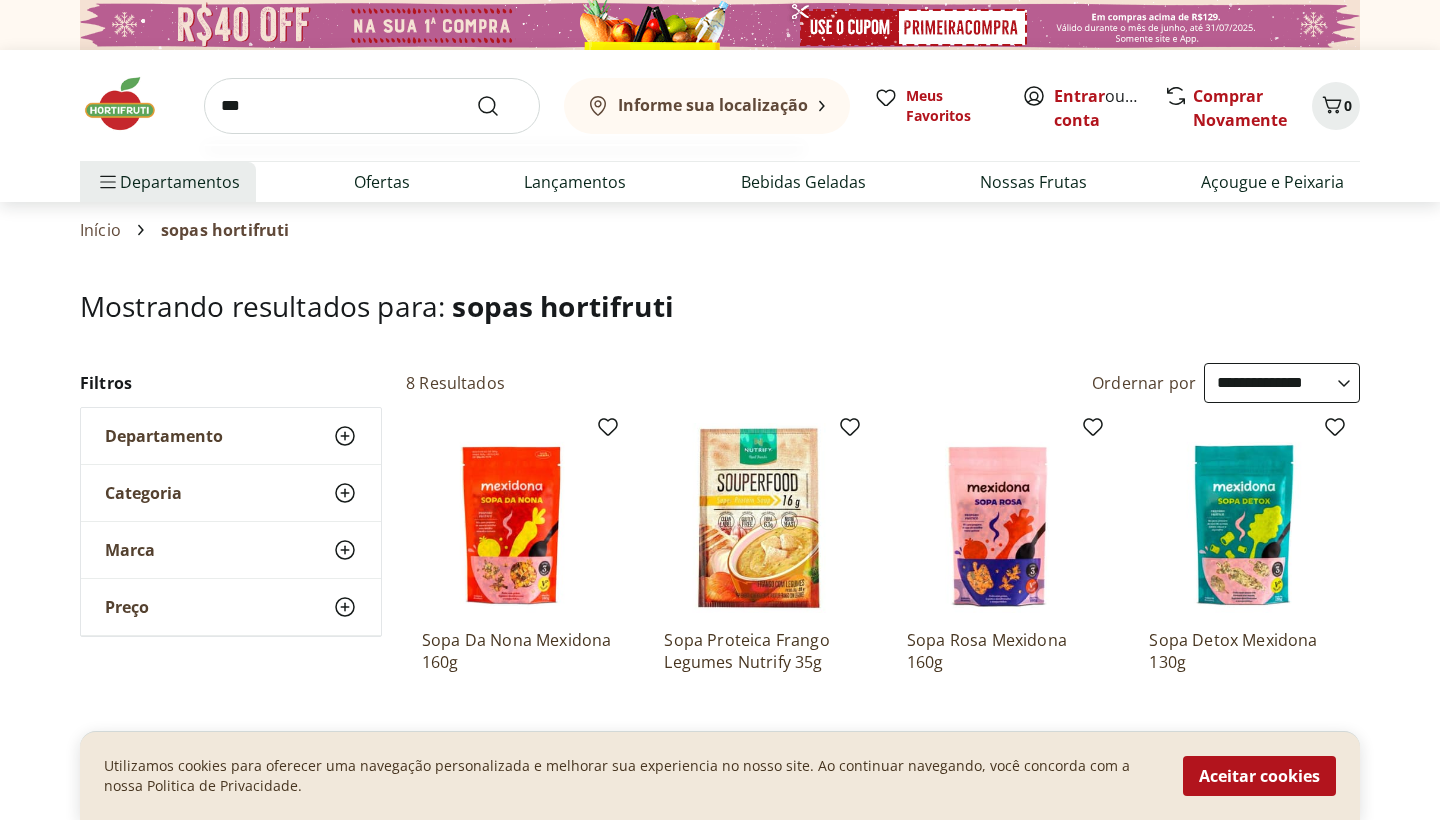 type on "****" 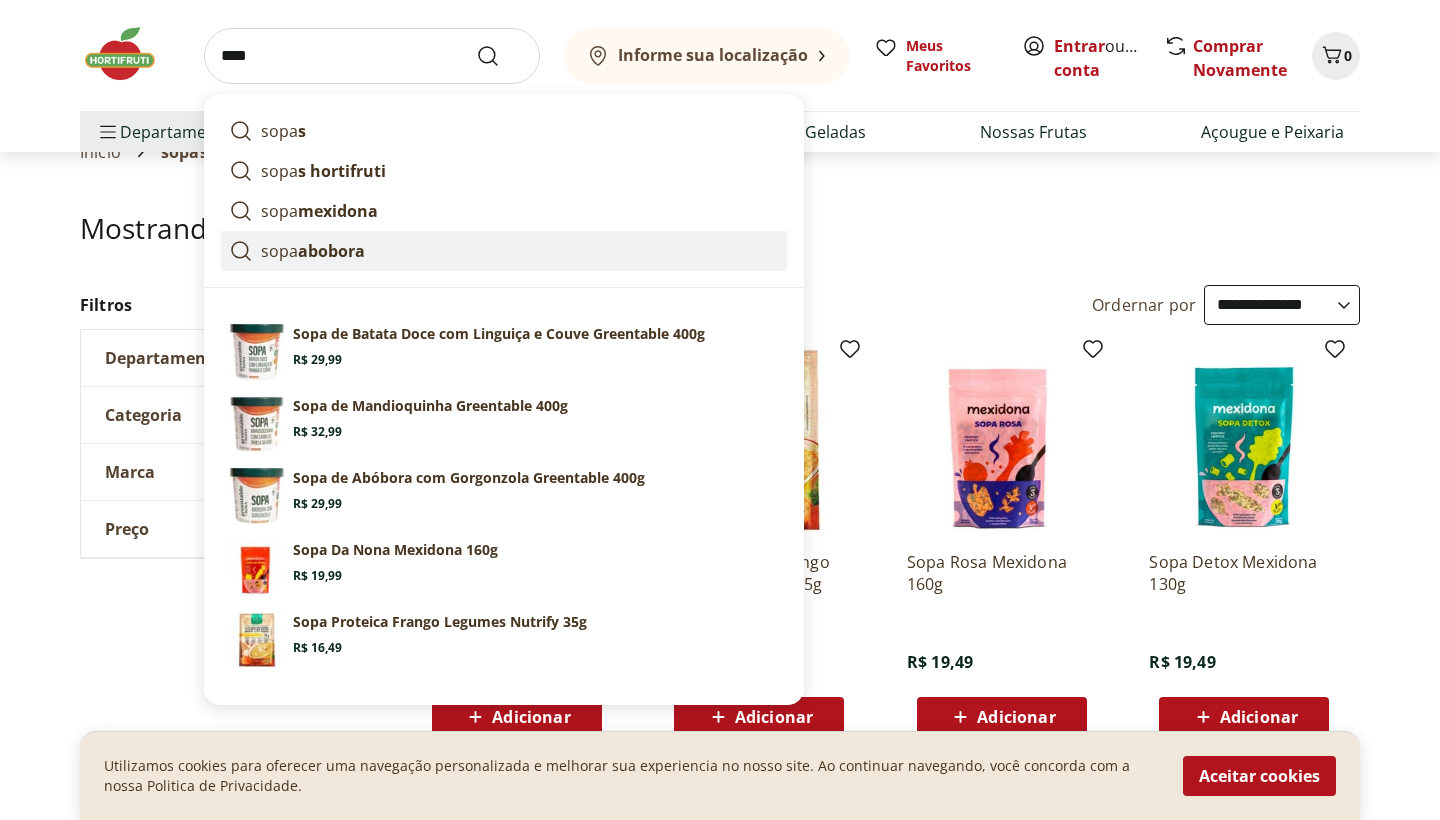 scroll, scrollTop: 86, scrollLeft: 0, axis: vertical 